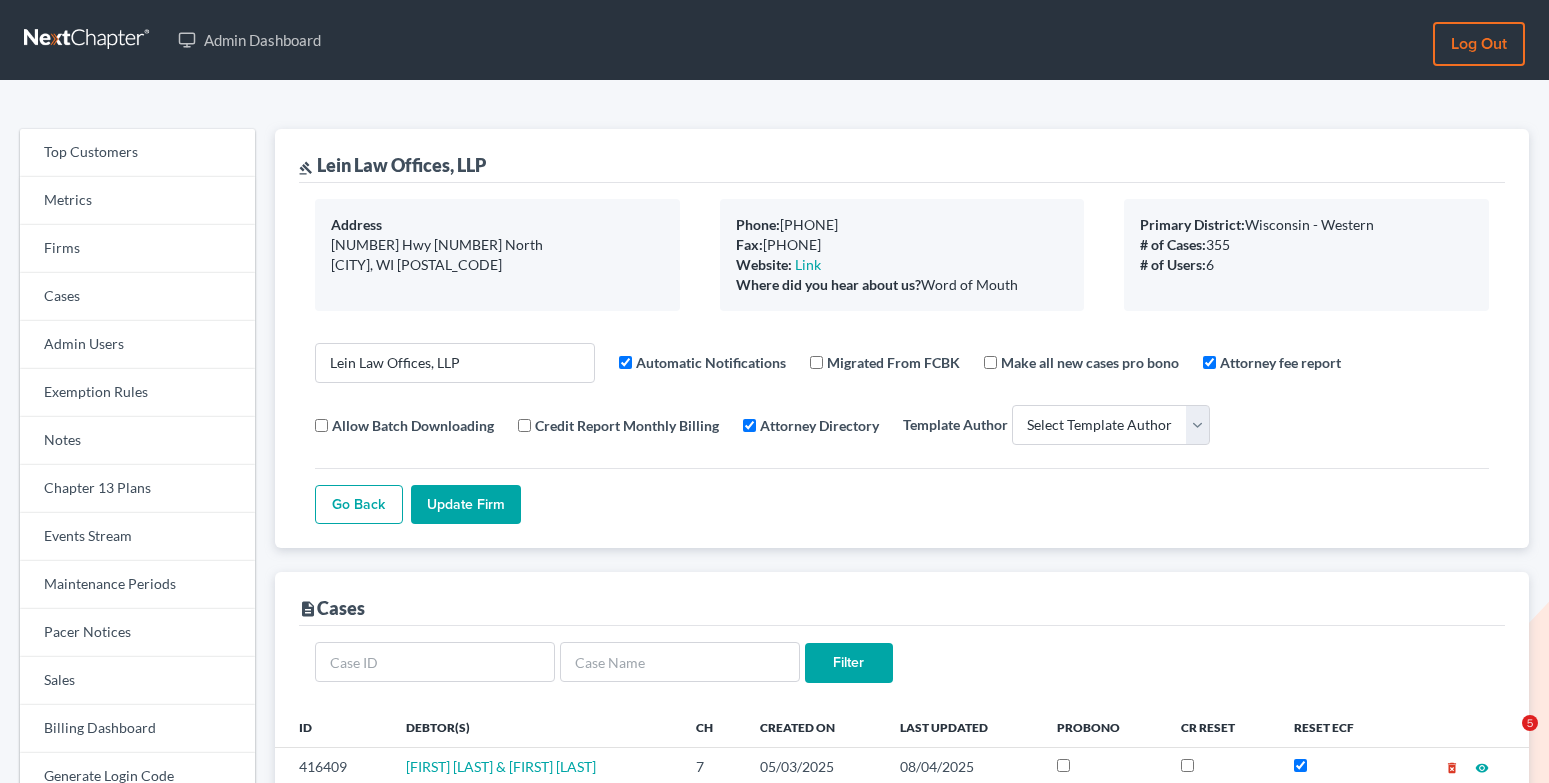 select 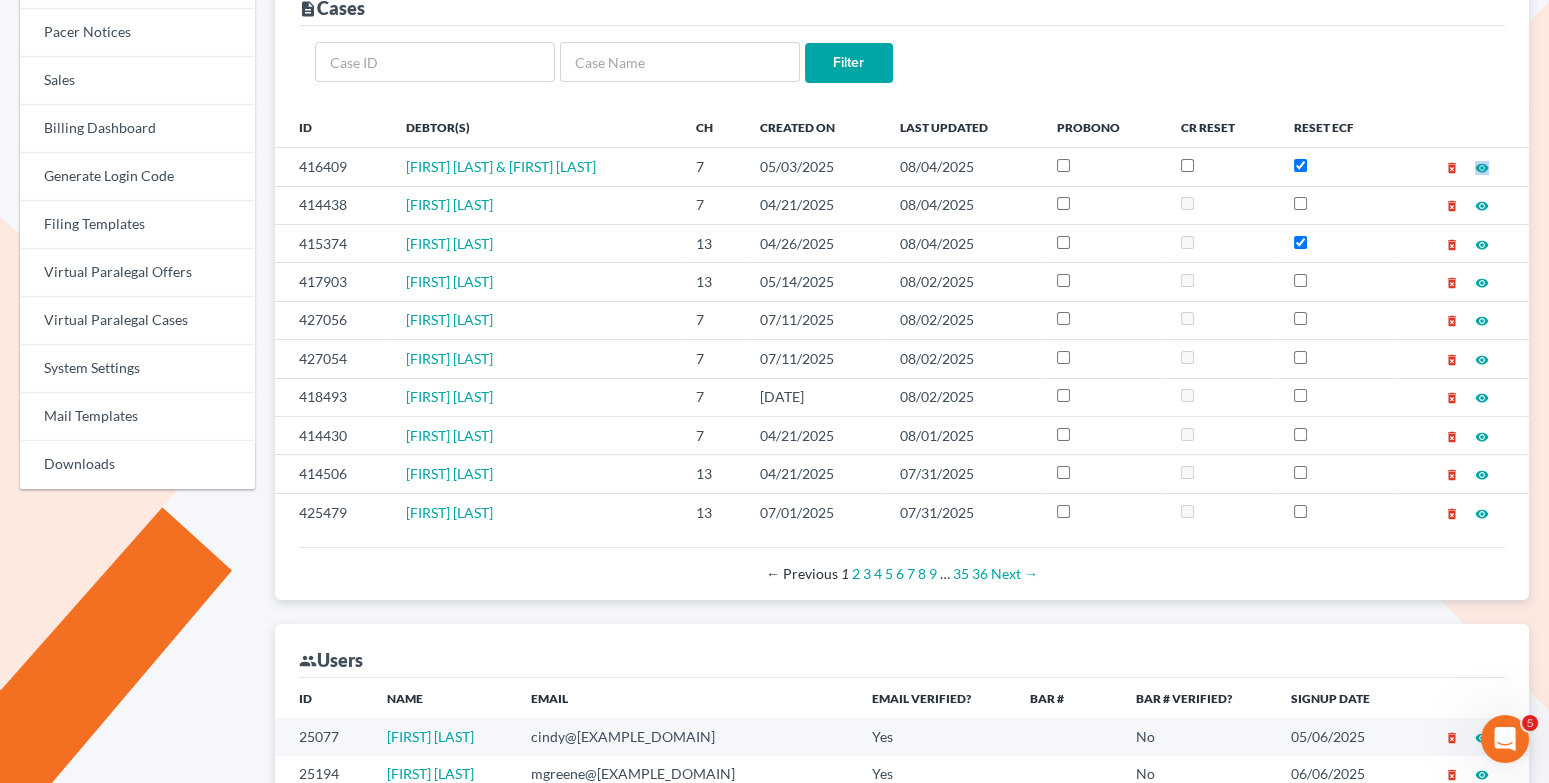 scroll, scrollTop: 0, scrollLeft: 0, axis: both 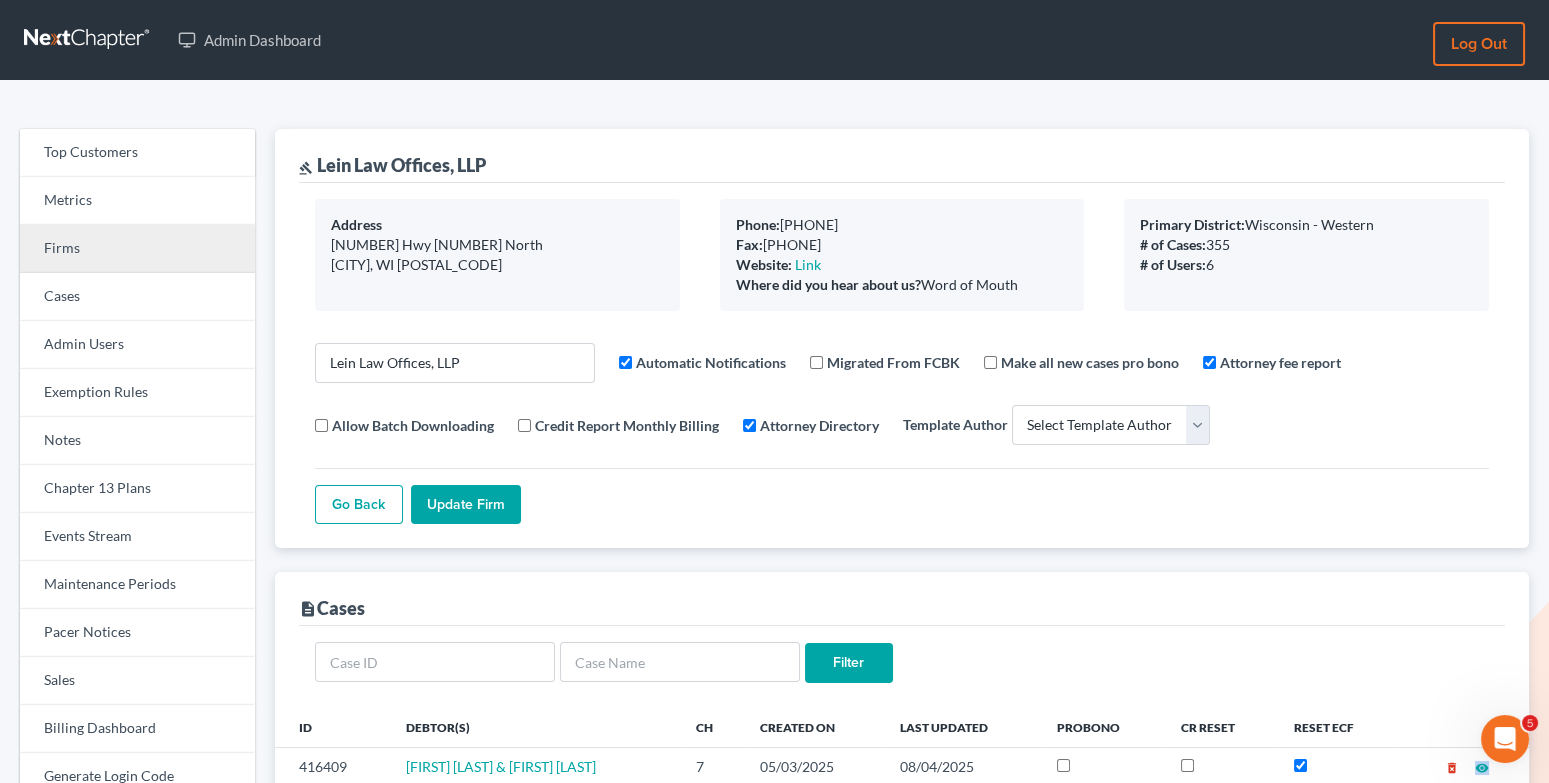 click on "Firms" at bounding box center [137, 249] 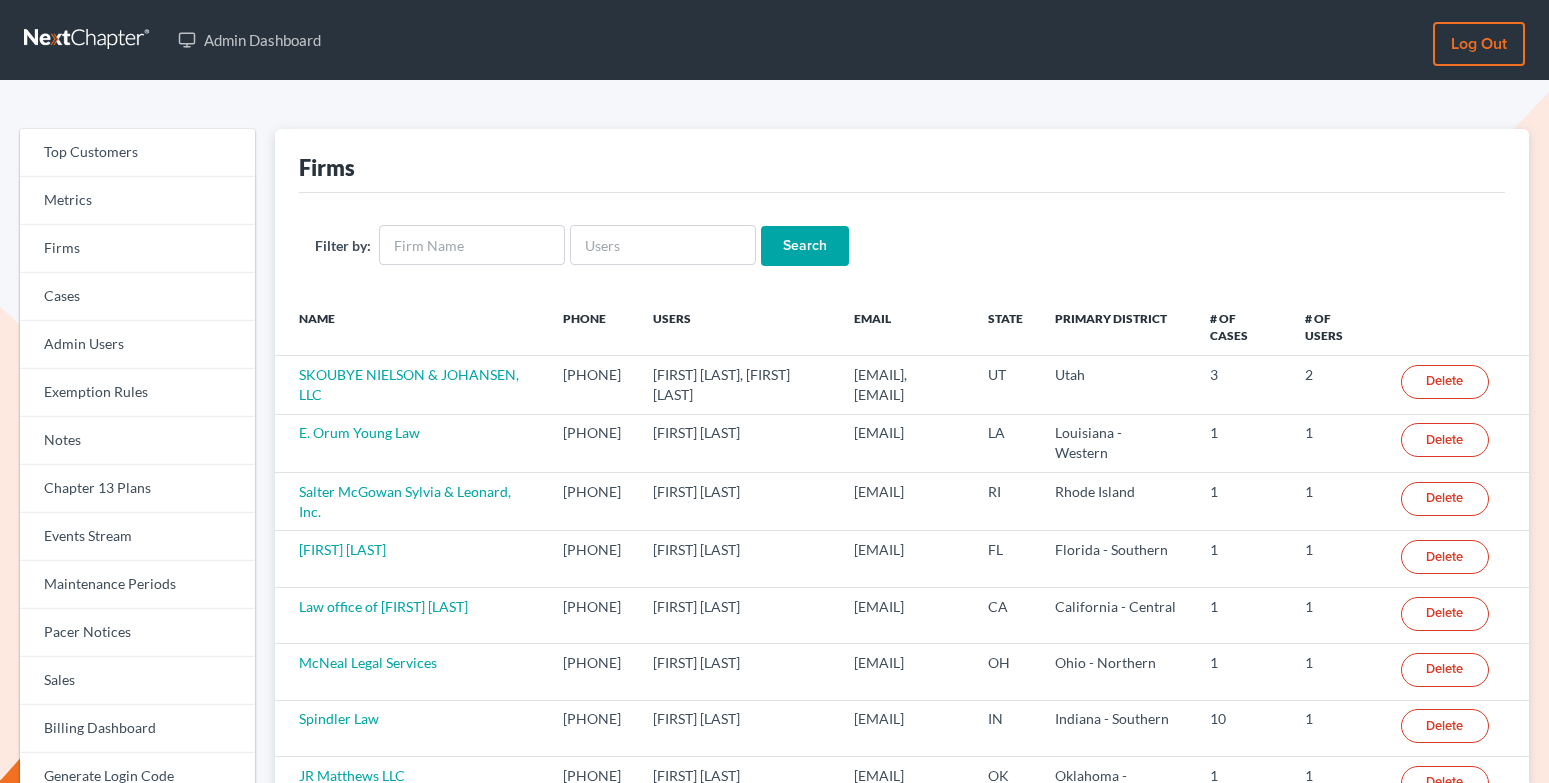 scroll, scrollTop: 0, scrollLeft: 0, axis: both 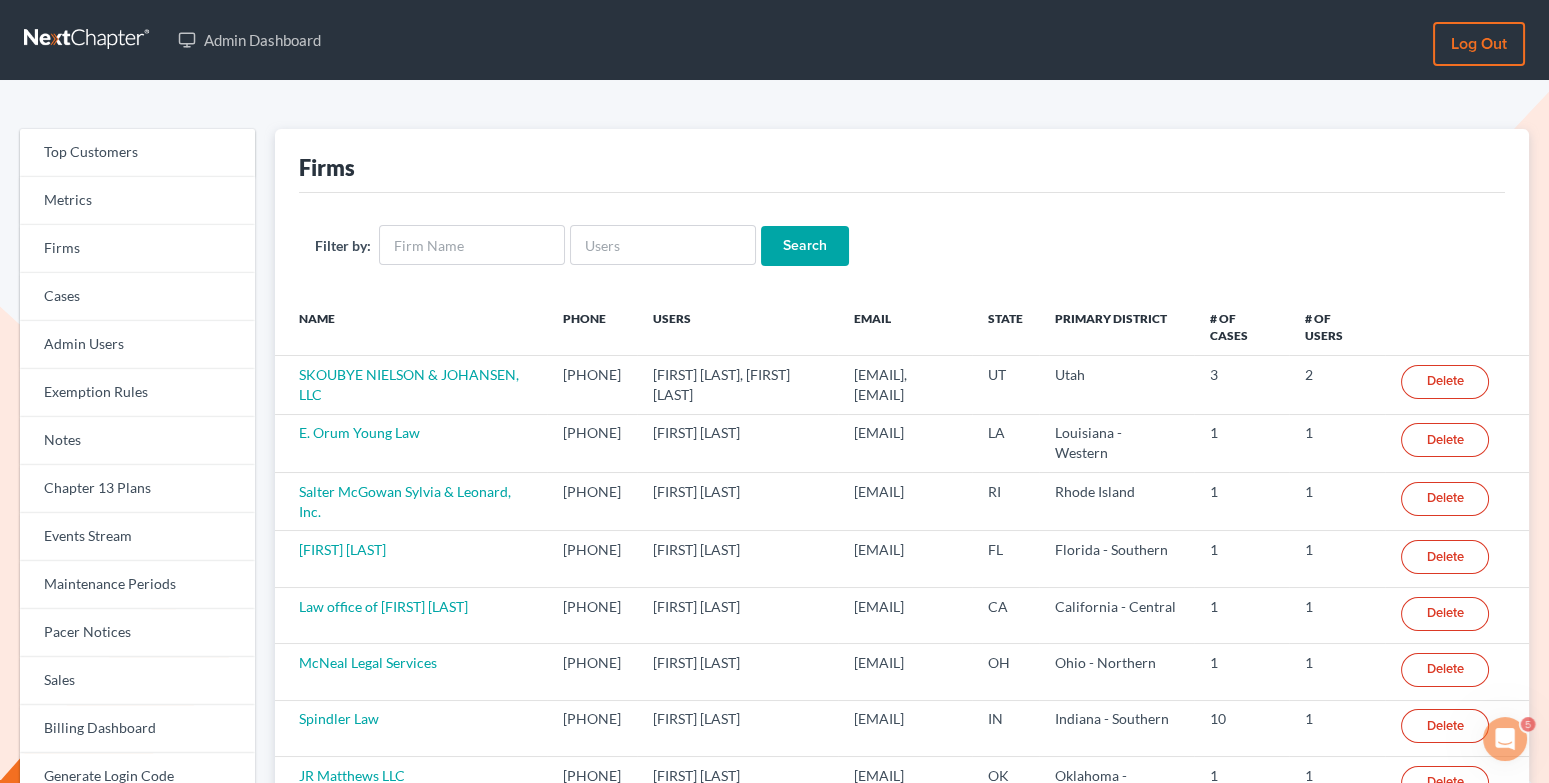click on "Filter by: Search" at bounding box center (902, 245) 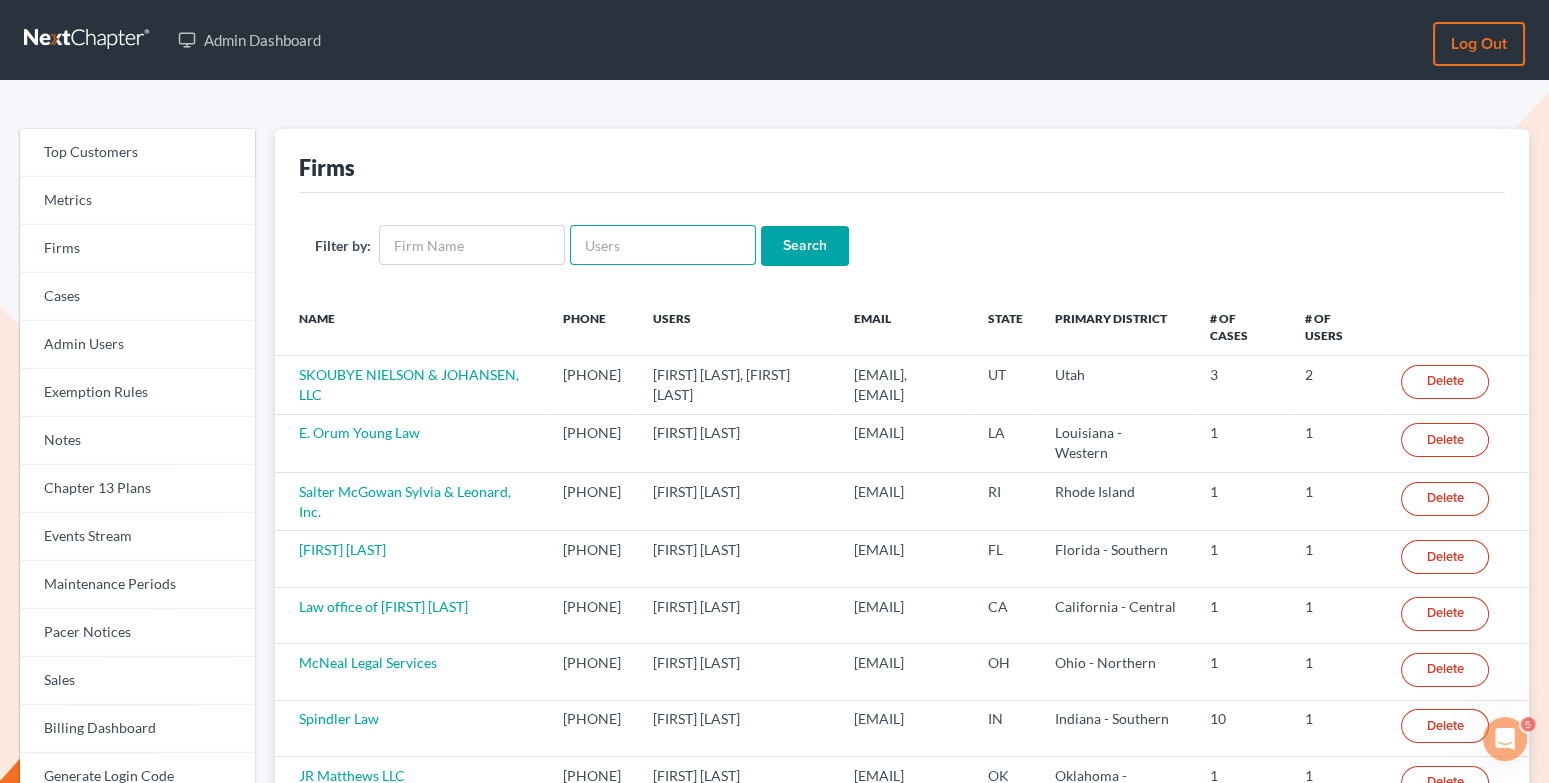 click at bounding box center (663, 245) 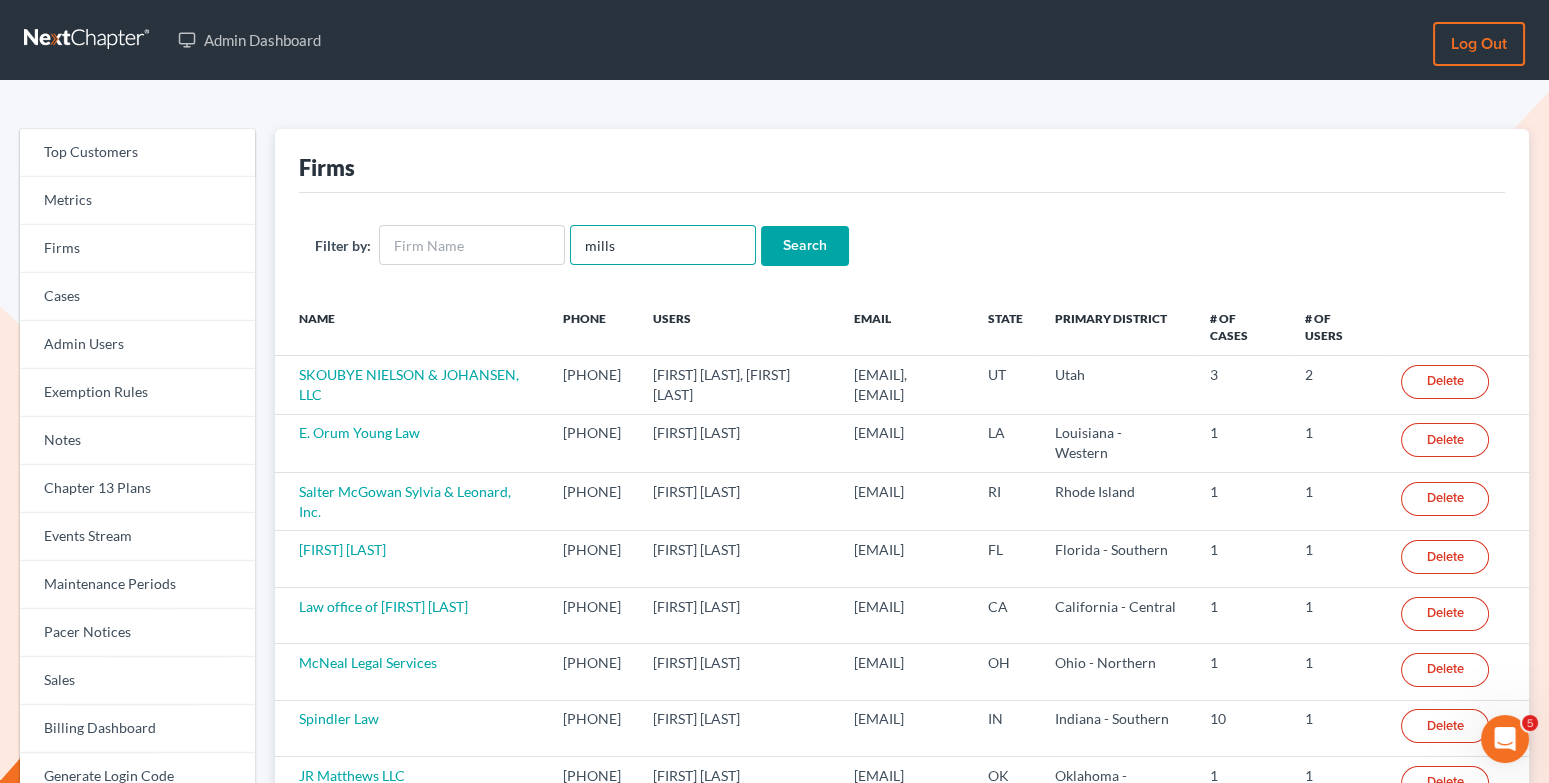 type on "mills" 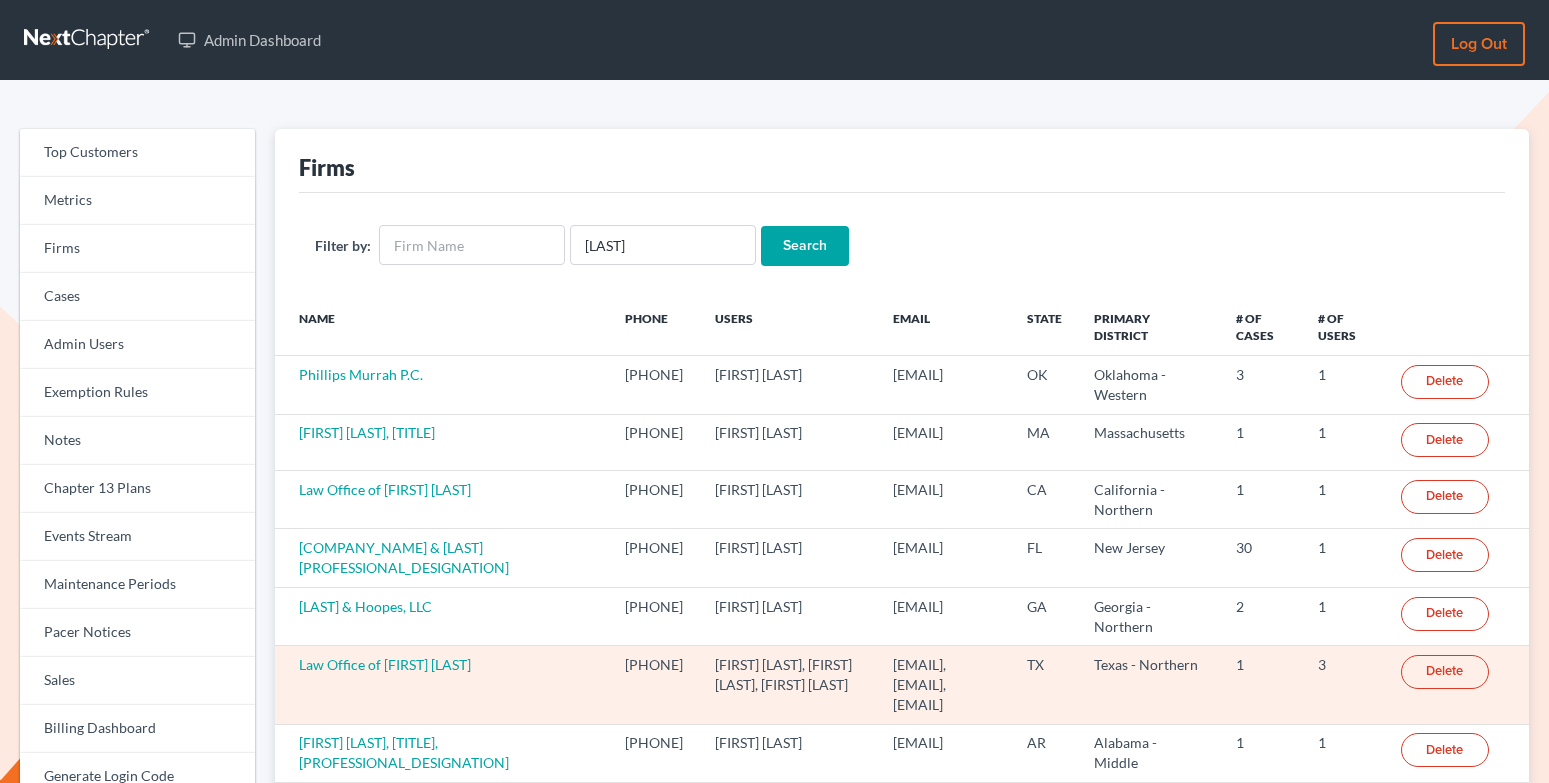 scroll, scrollTop: 0, scrollLeft: 0, axis: both 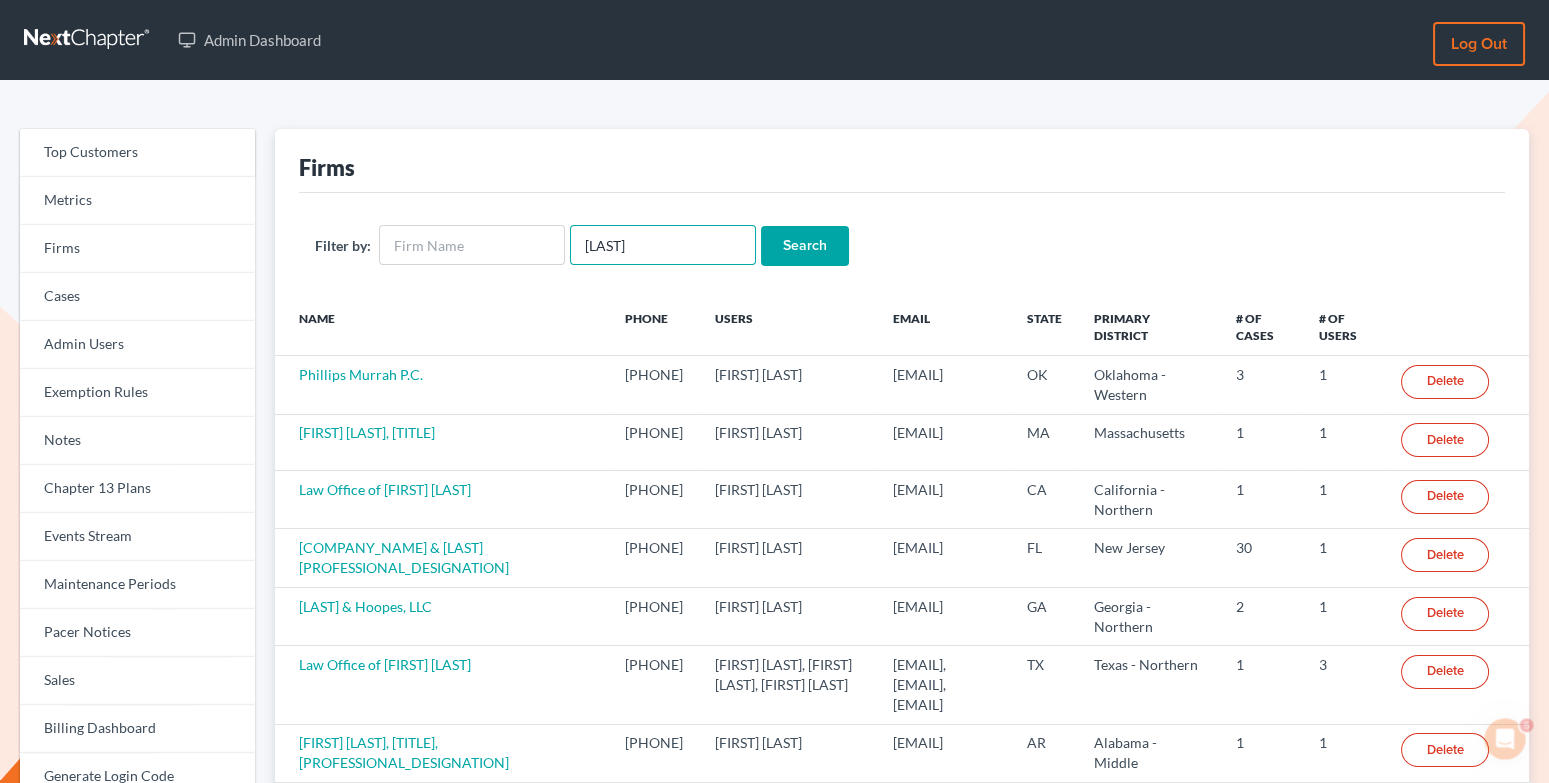 click on "mills" at bounding box center (663, 245) 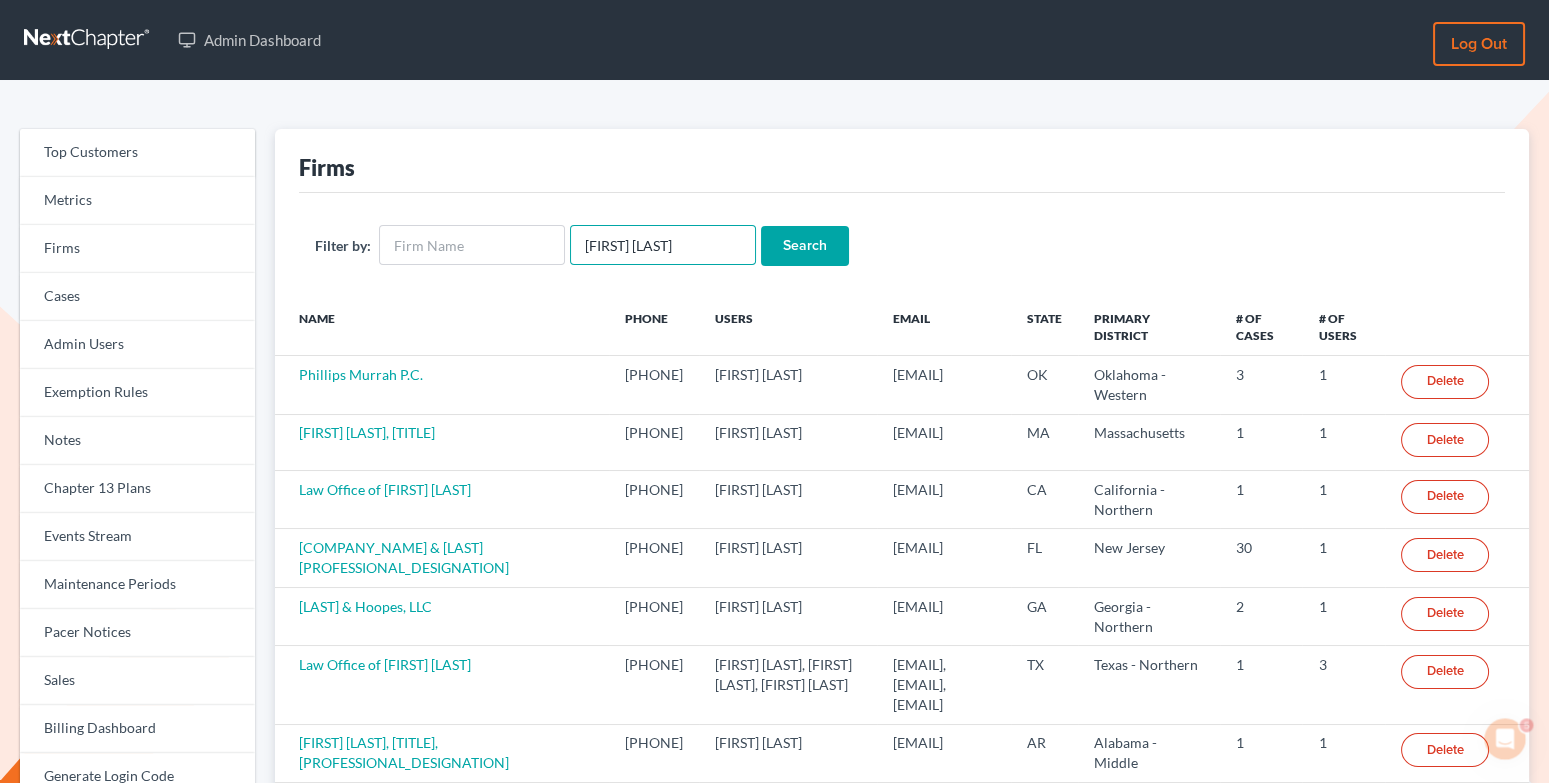 type on "michael mills" 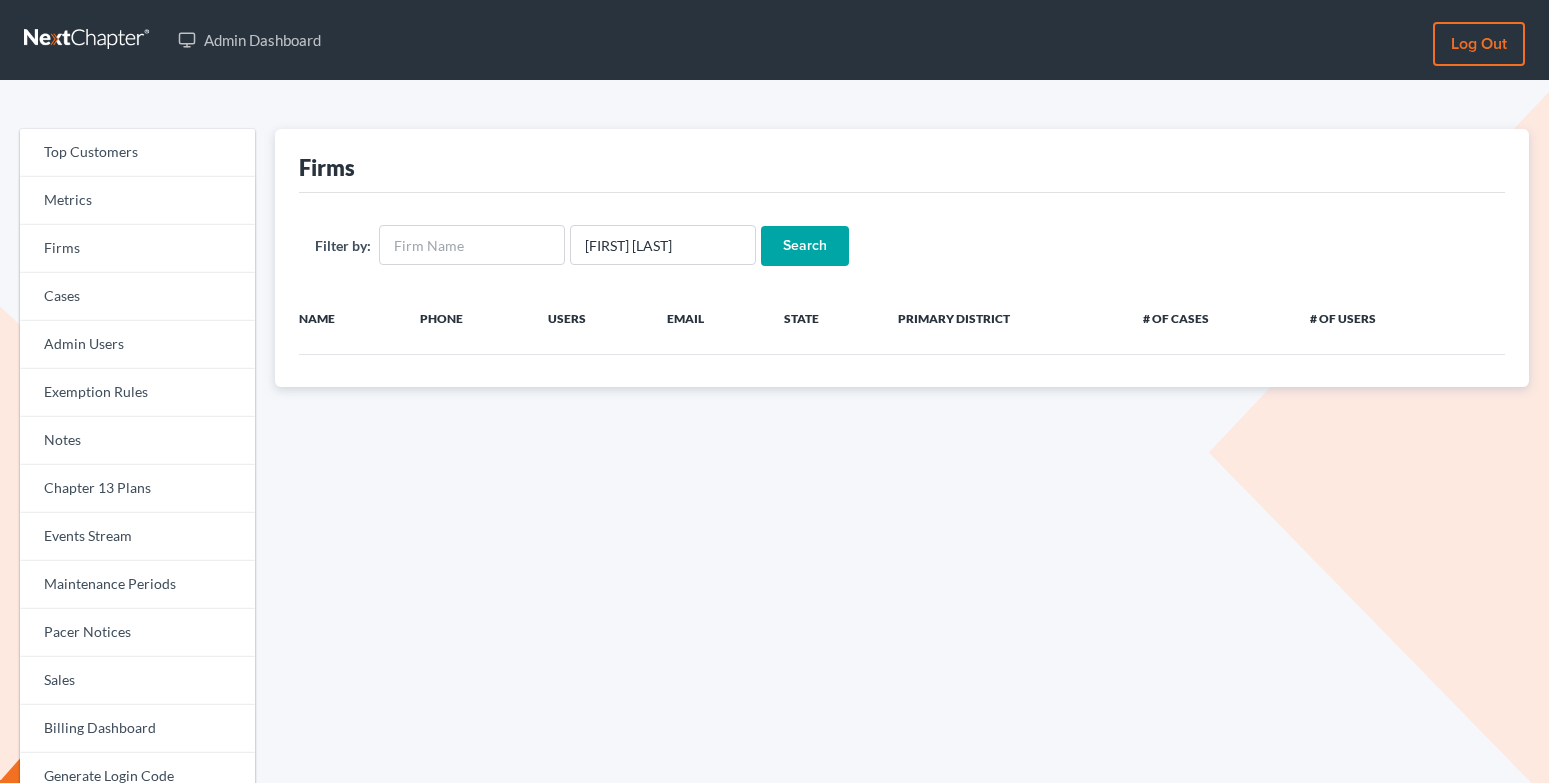 scroll, scrollTop: 0, scrollLeft: 0, axis: both 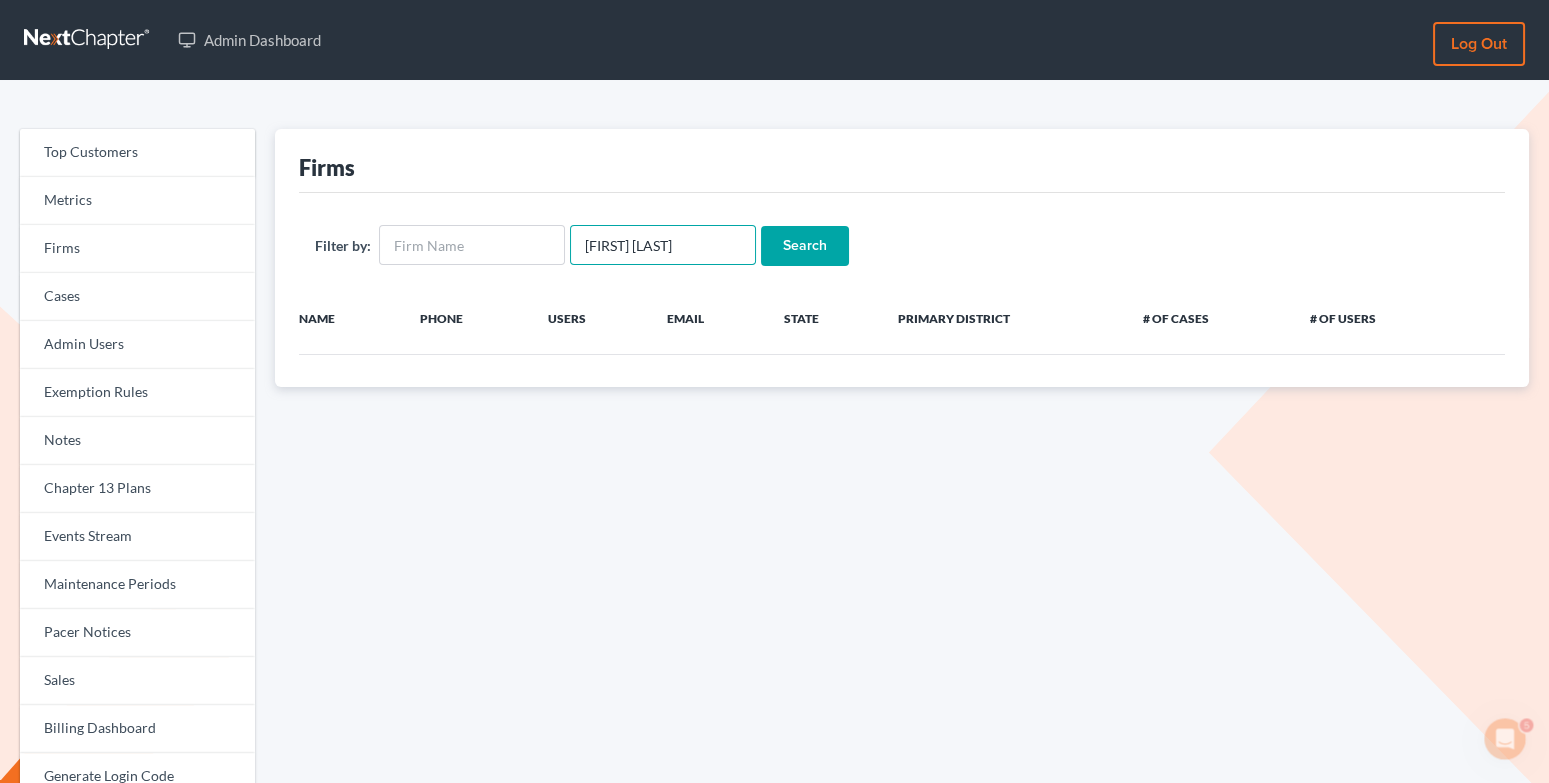 click on "[FIRST] [LAST]" at bounding box center (663, 245) 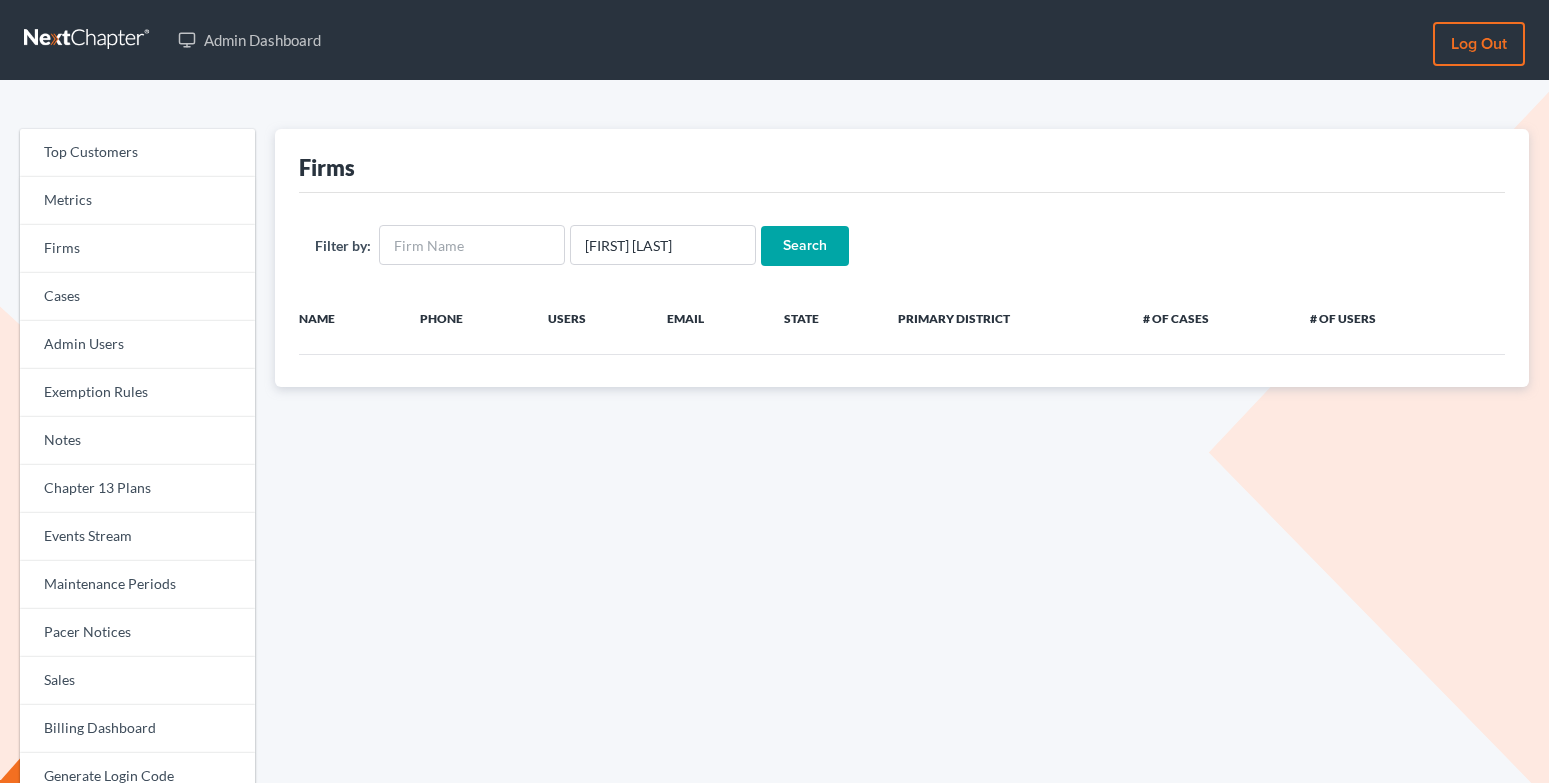 scroll, scrollTop: 0, scrollLeft: 0, axis: both 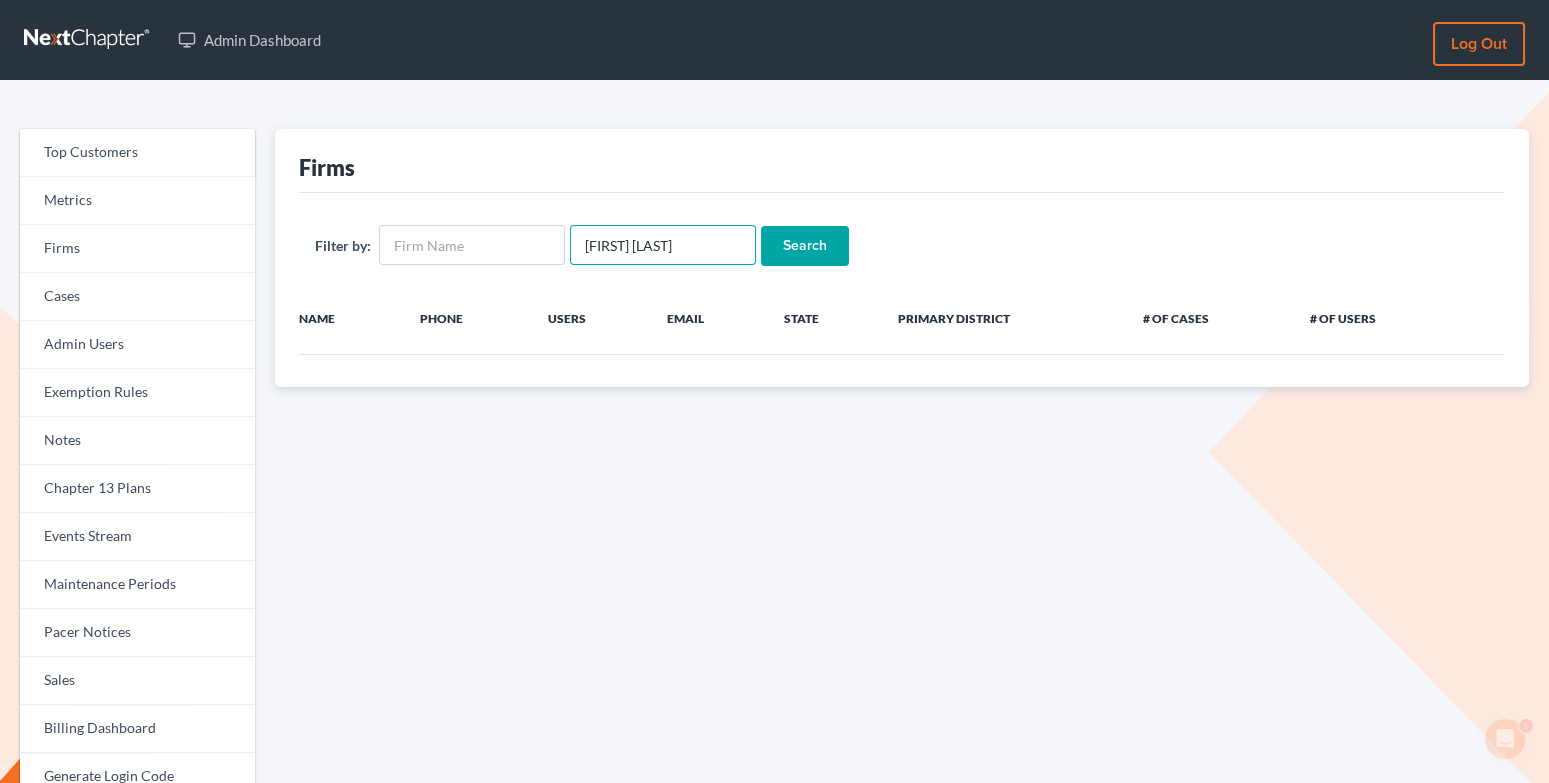 drag, startPoint x: 629, startPoint y: 247, endPoint x: 614, endPoint y: 247, distance: 15 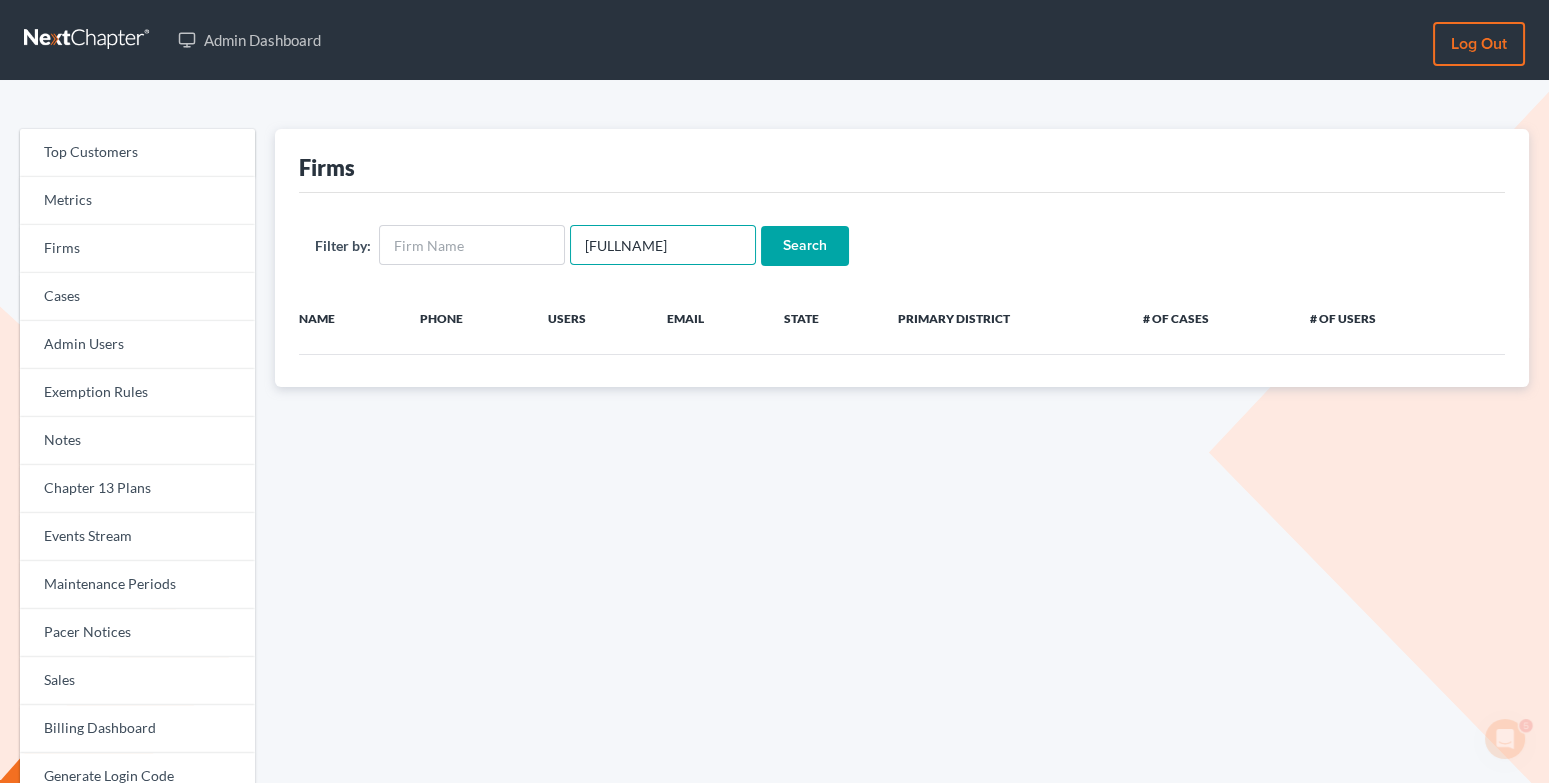 type on "[USERNAME]" 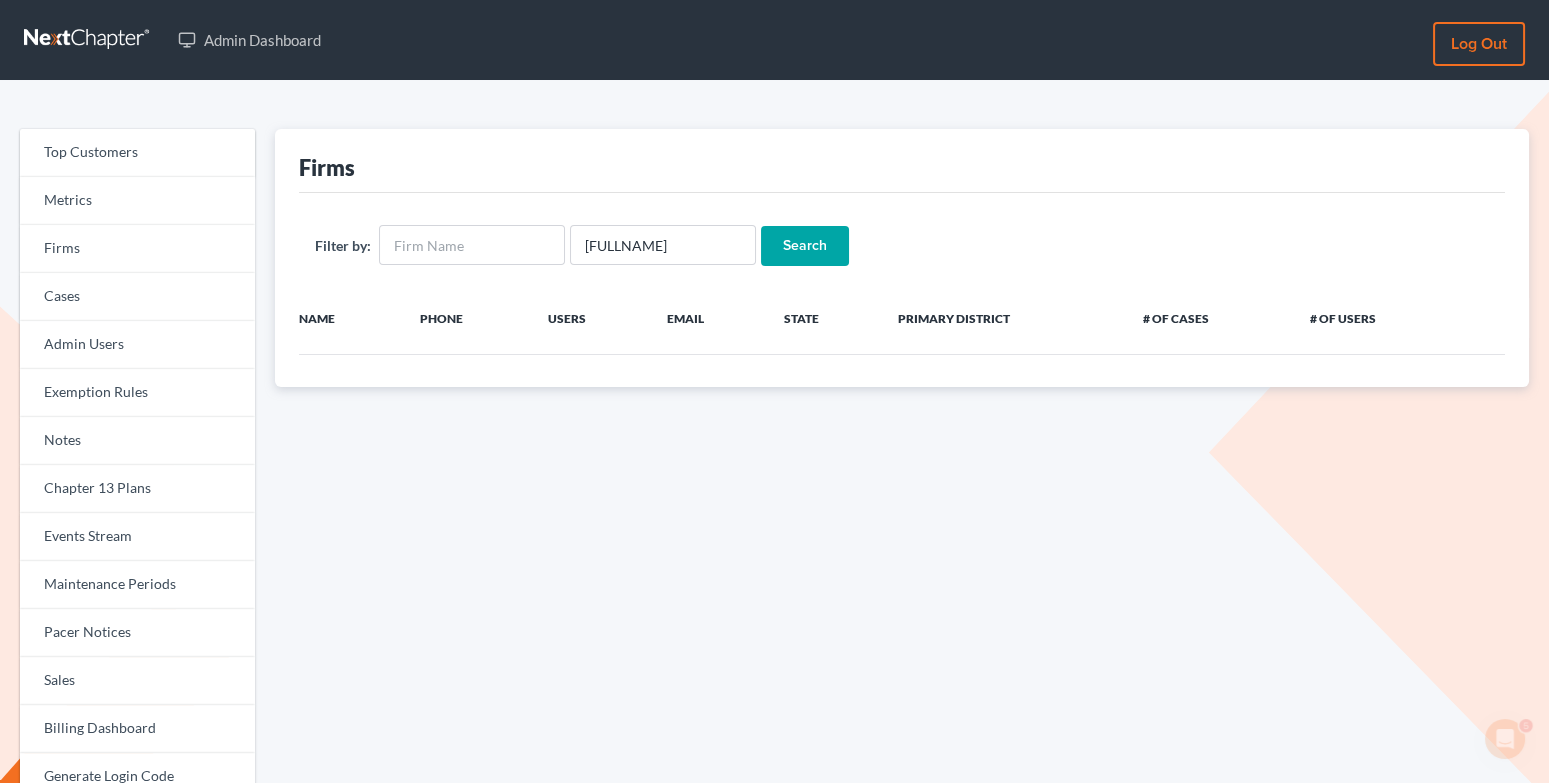 click on "Search" at bounding box center [805, 246] 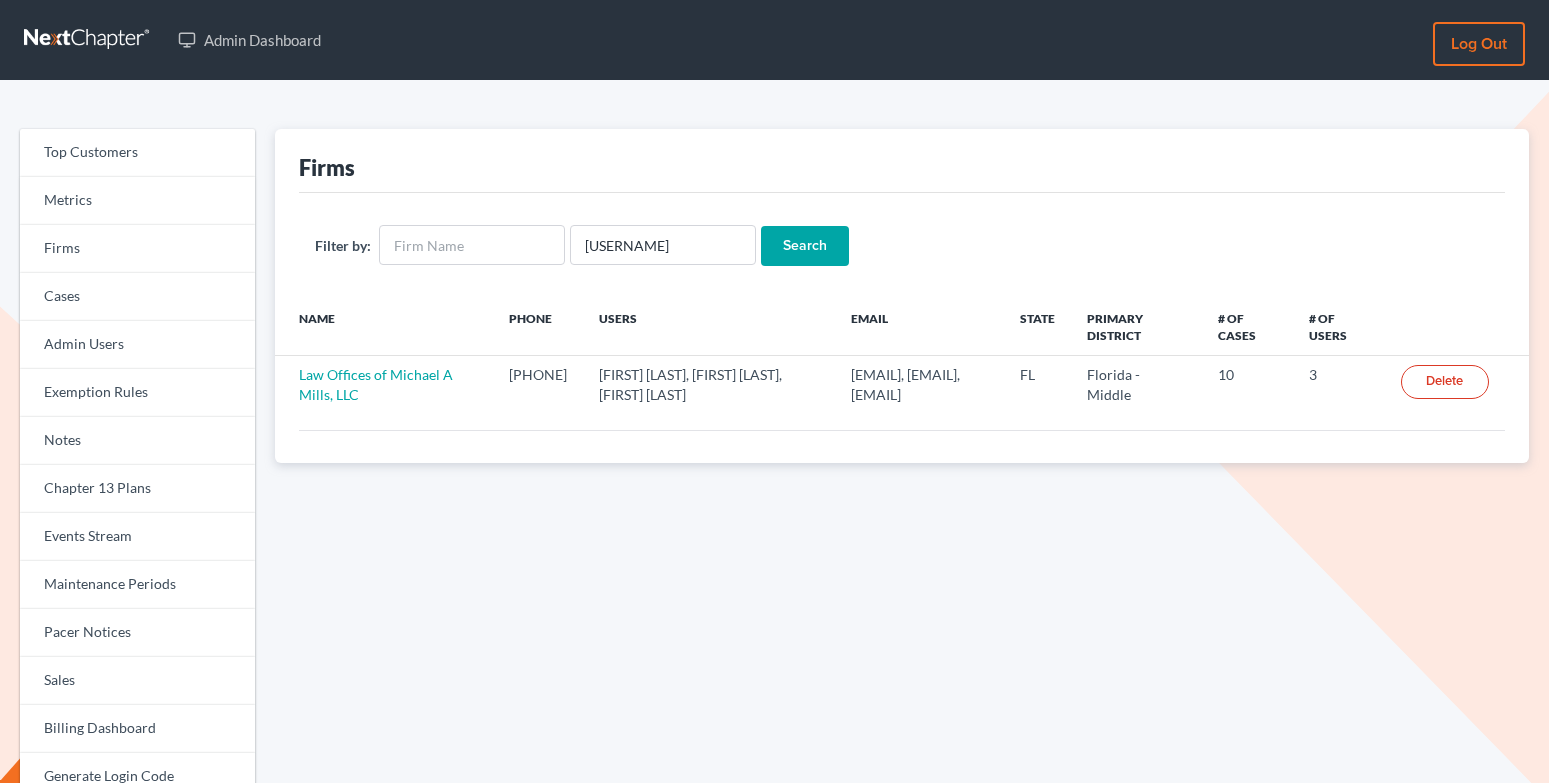 scroll, scrollTop: 0, scrollLeft: 0, axis: both 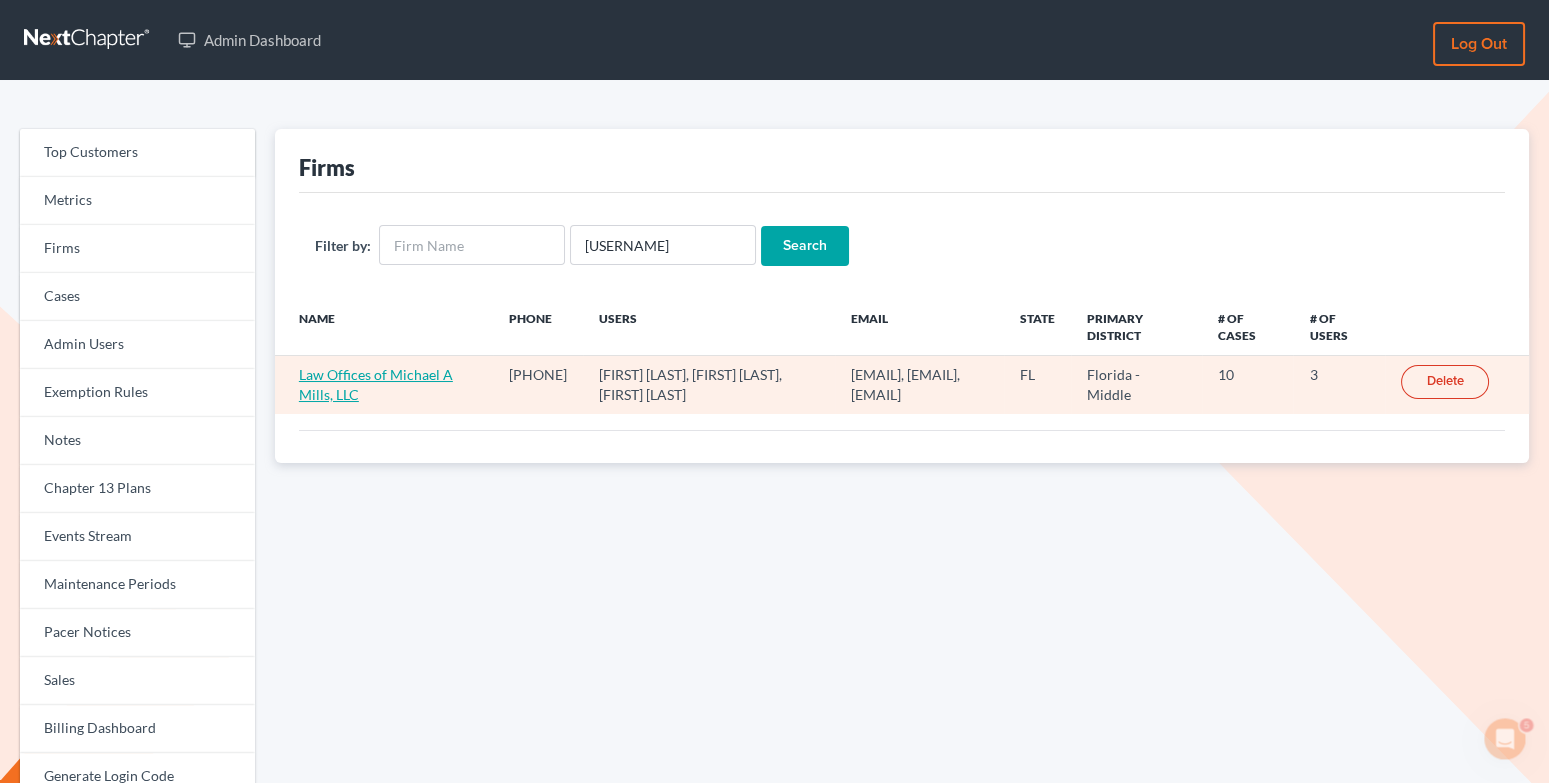click on "Law Offices of Michael A Mills, LLC" at bounding box center [376, 384] 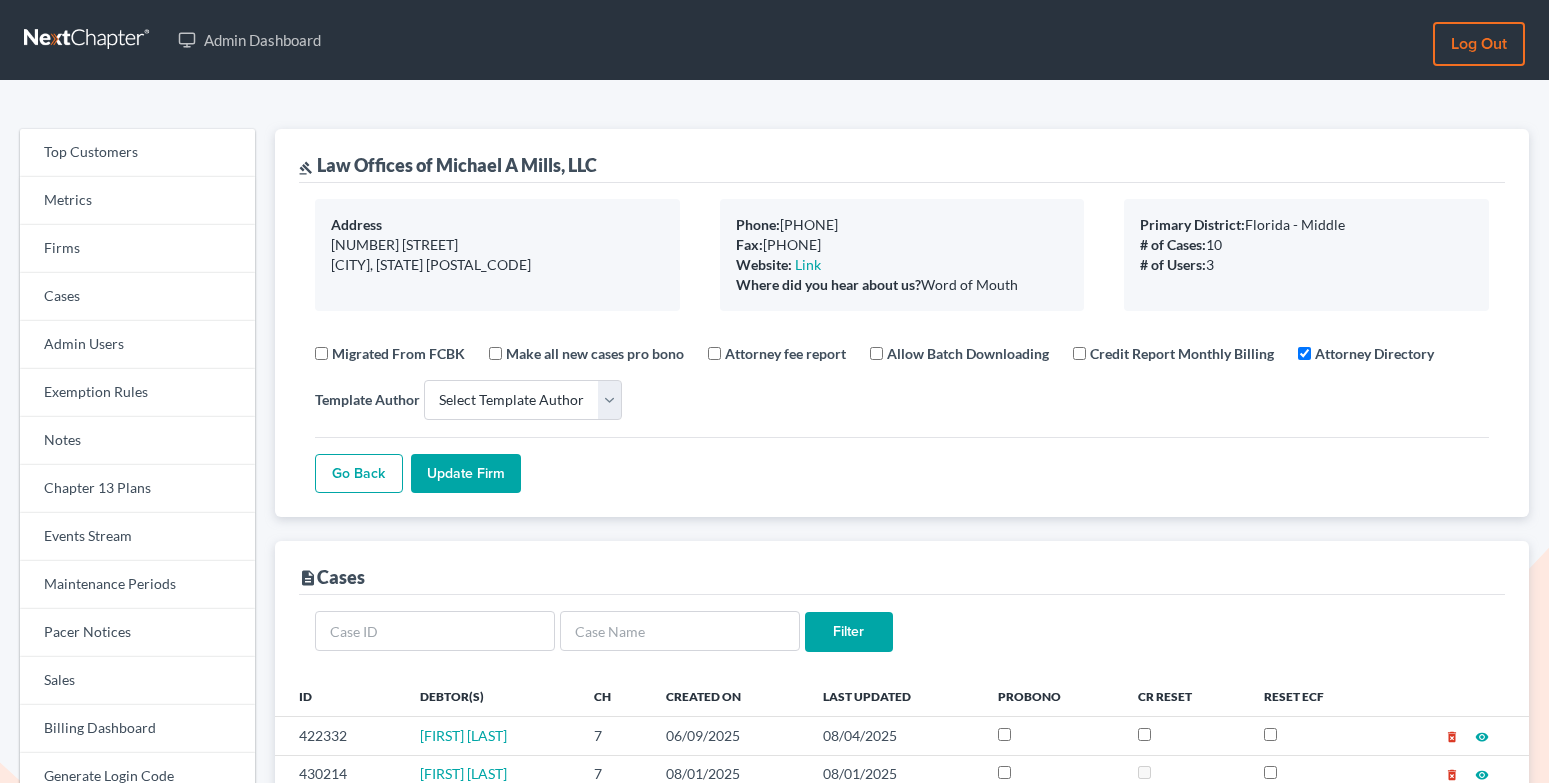select 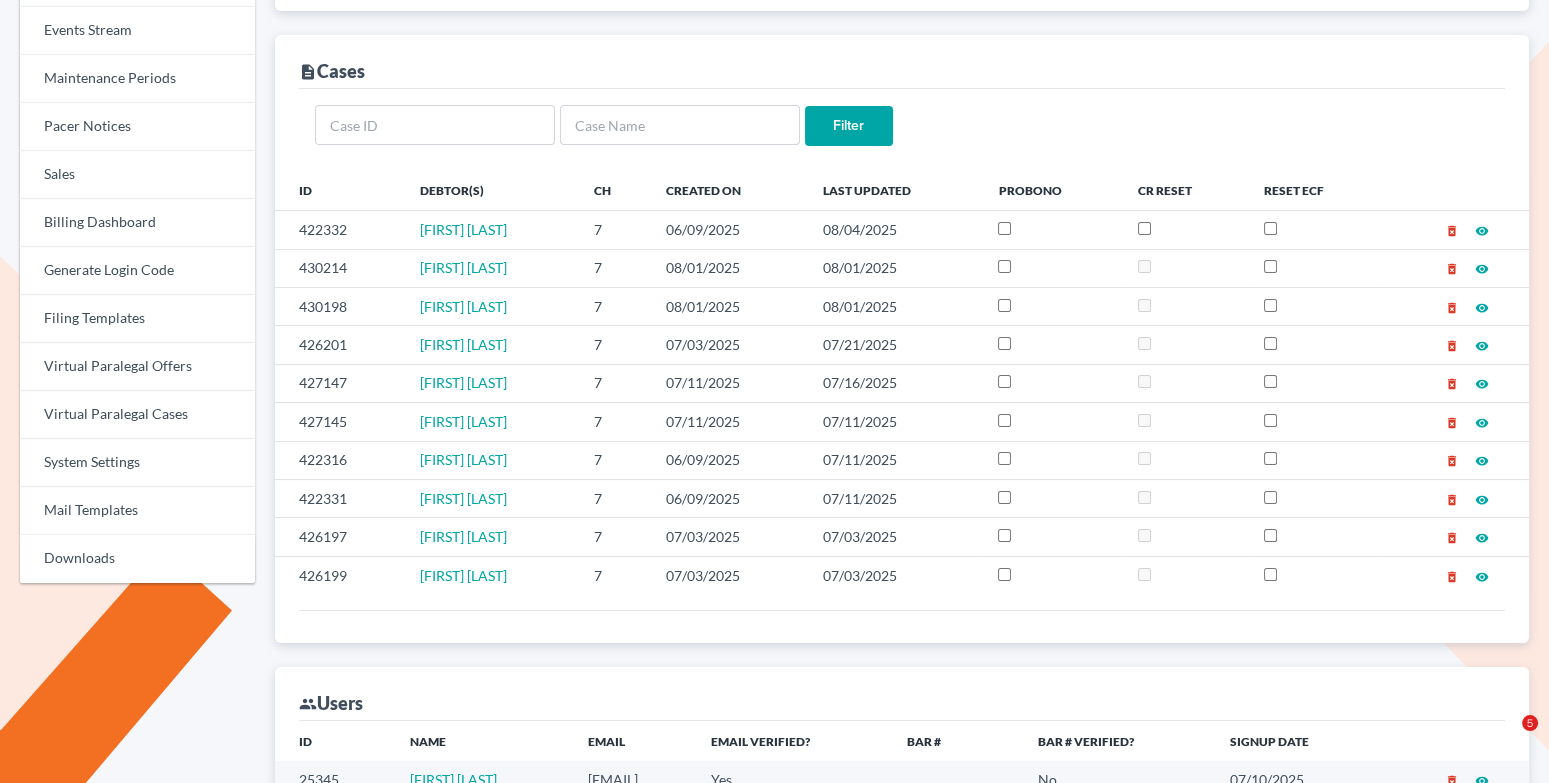 scroll, scrollTop: 552, scrollLeft: 0, axis: vertical 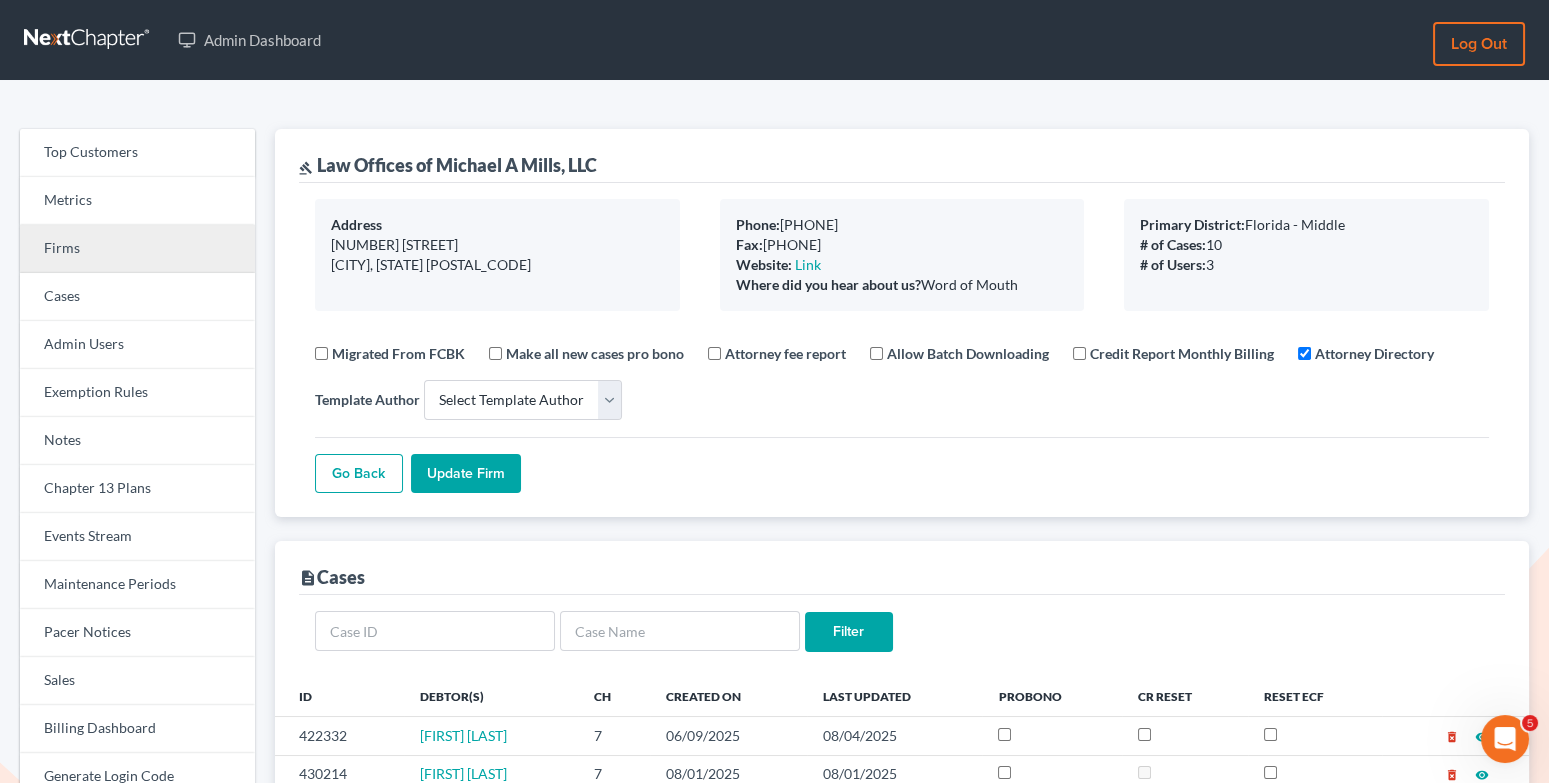 click on "Firms" at bounding box center (137, 249) 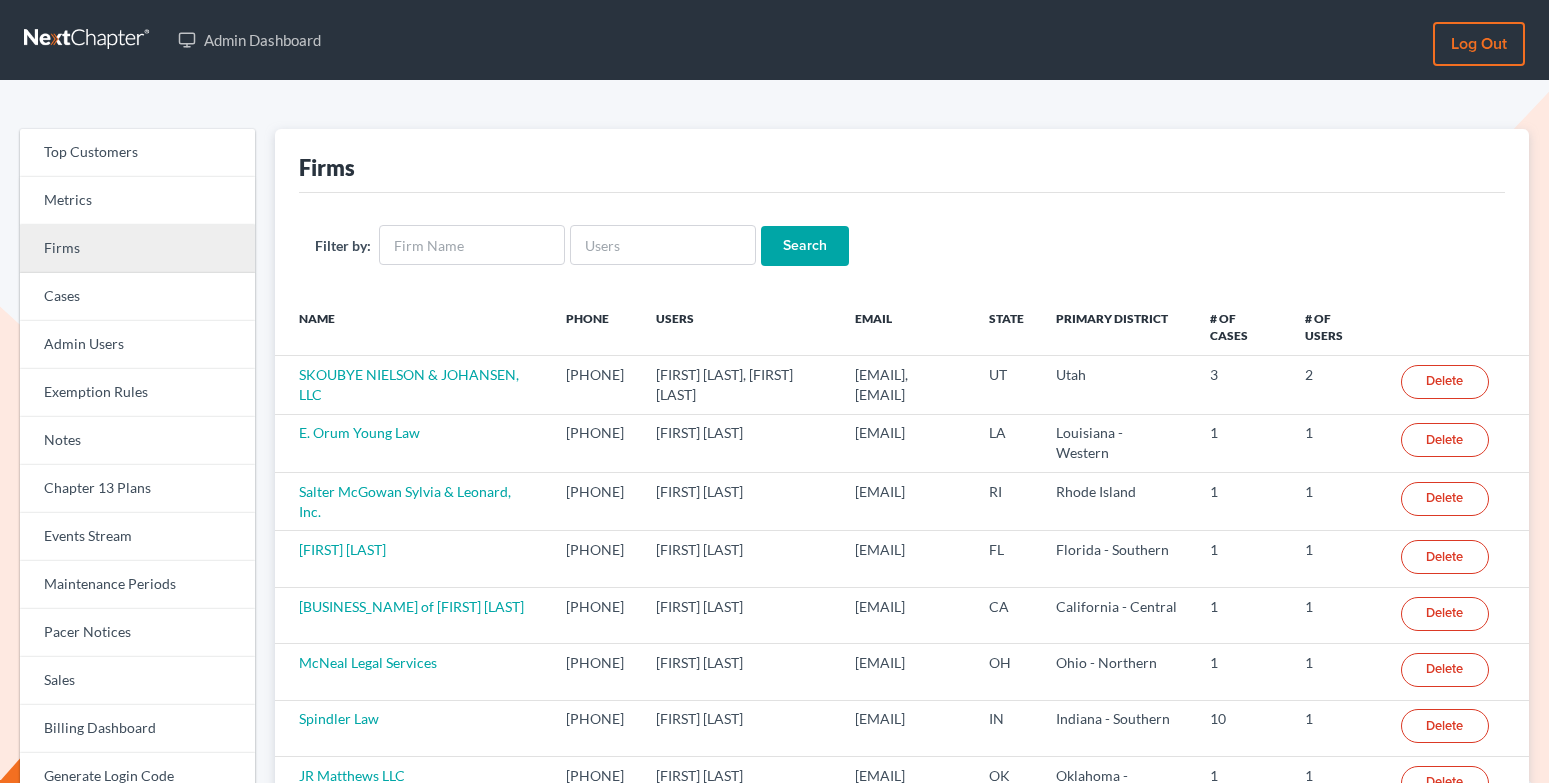 scroll, scrollTop: 0, scrollLeft: 0, axis: both 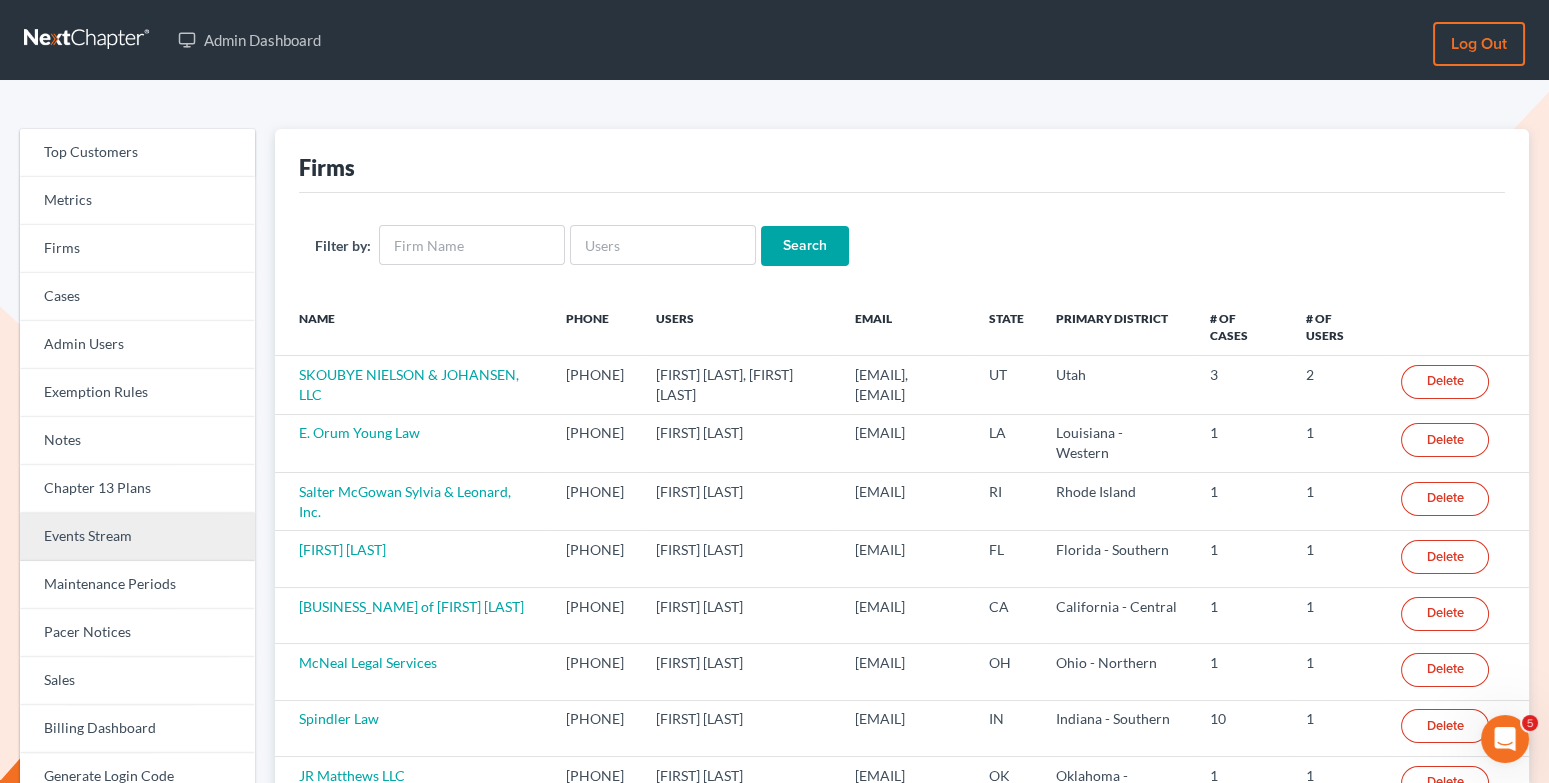click on "Events Stream" at bounding box center [137, 537] 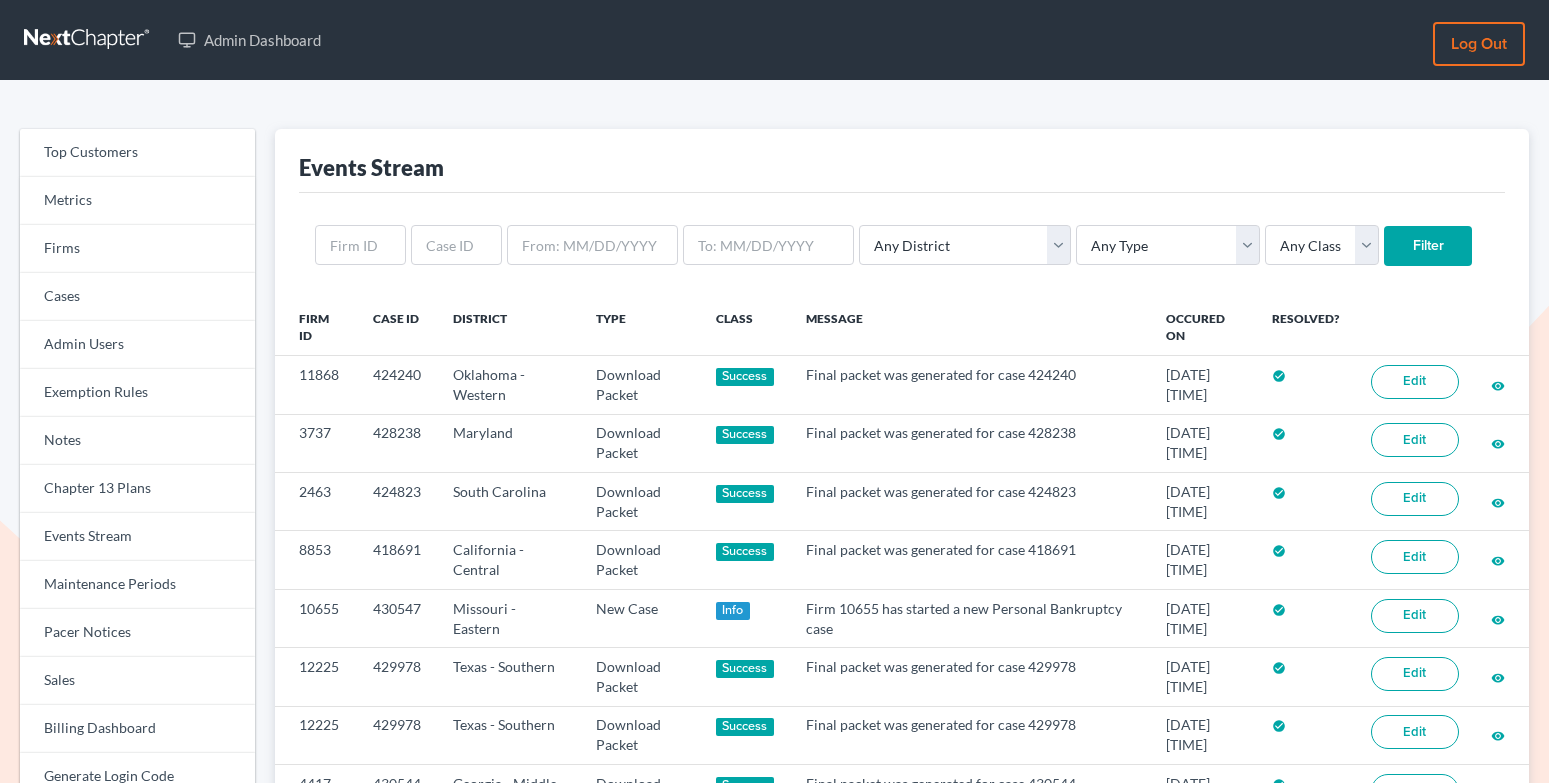 scroll, scrollTop: 0, scrollLeft: 0, axis: both 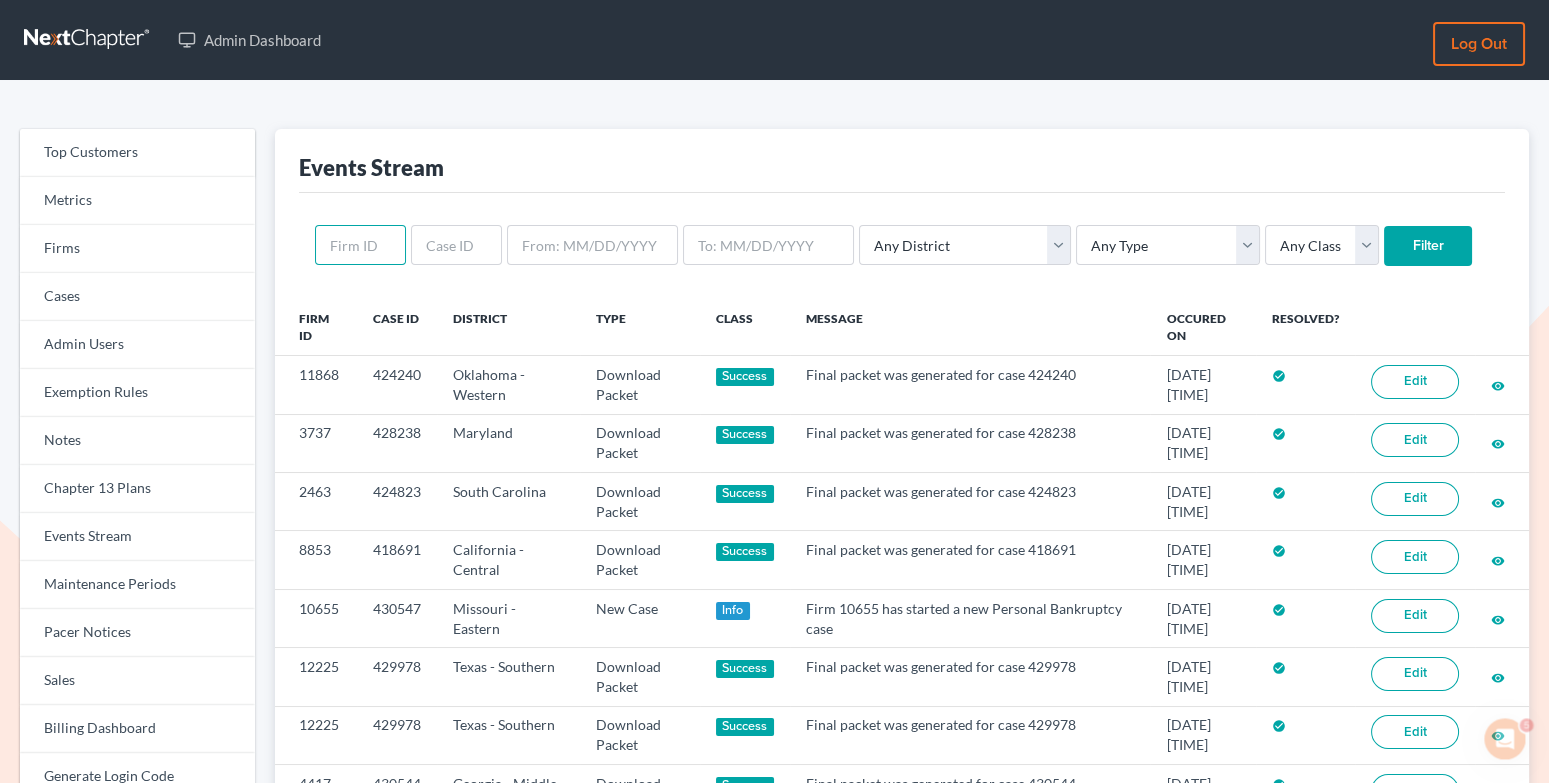 click at bounding box center [360, 245] 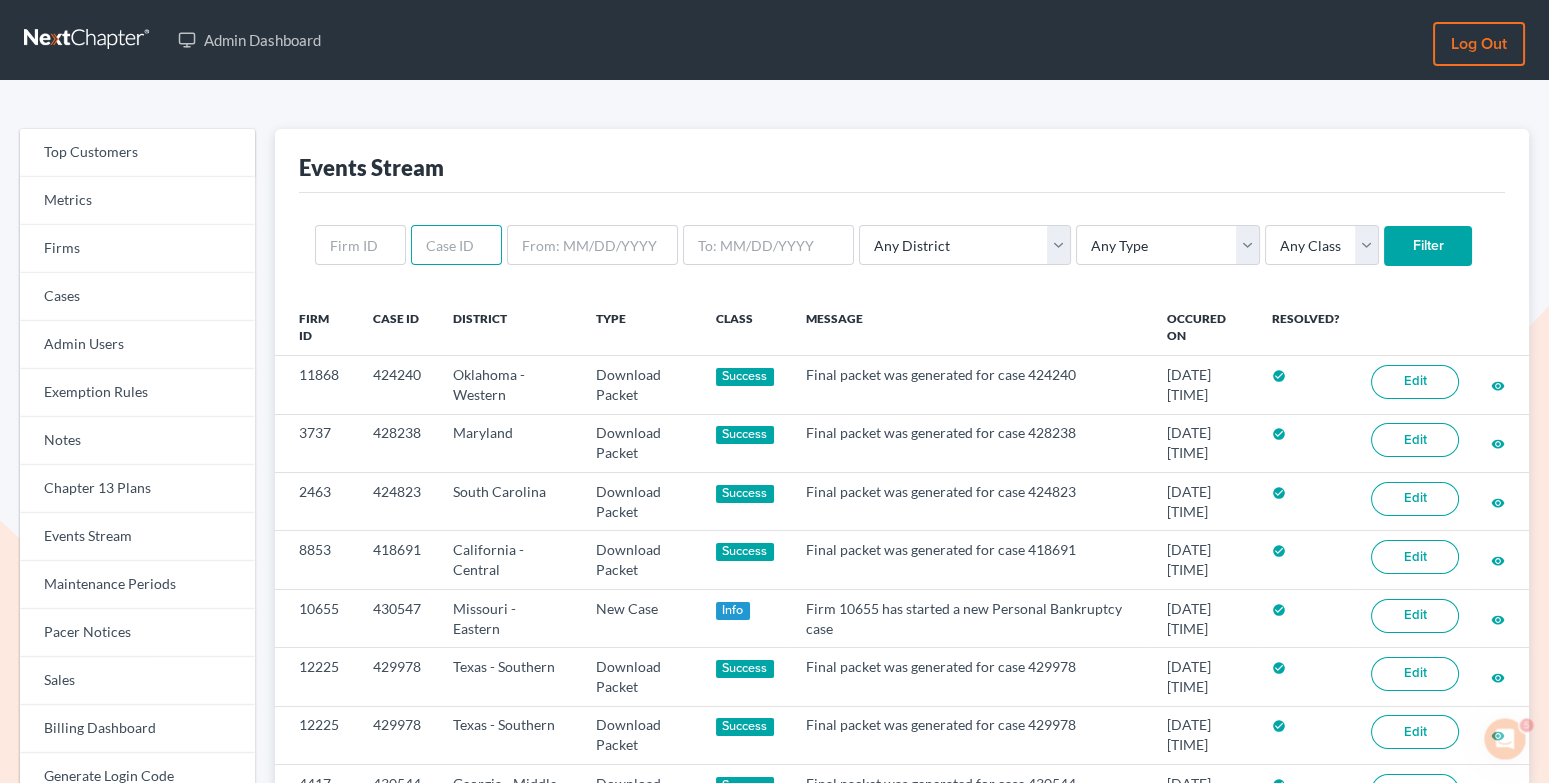 click at bounding box center [456, 245] 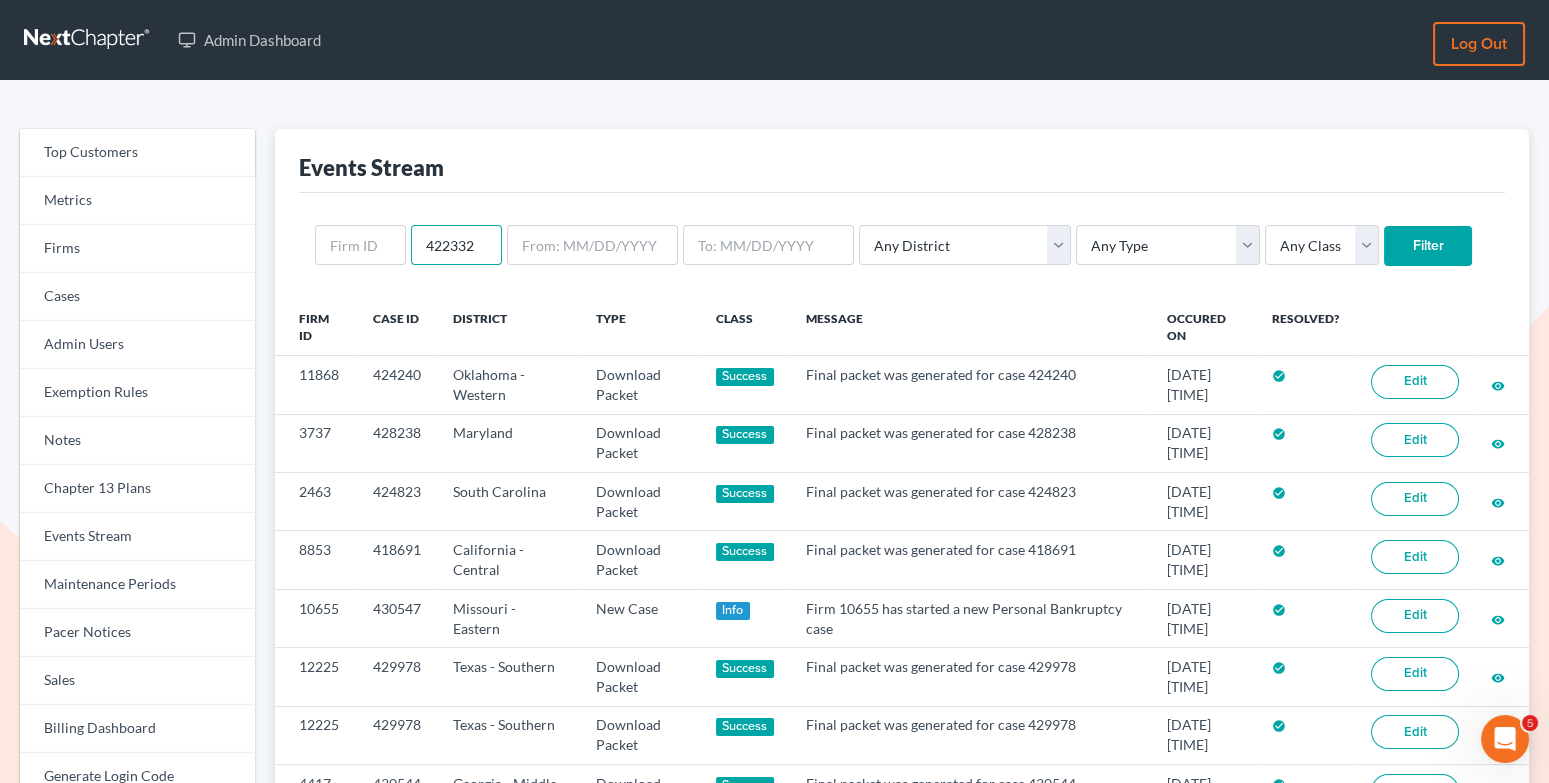 type on "422332" 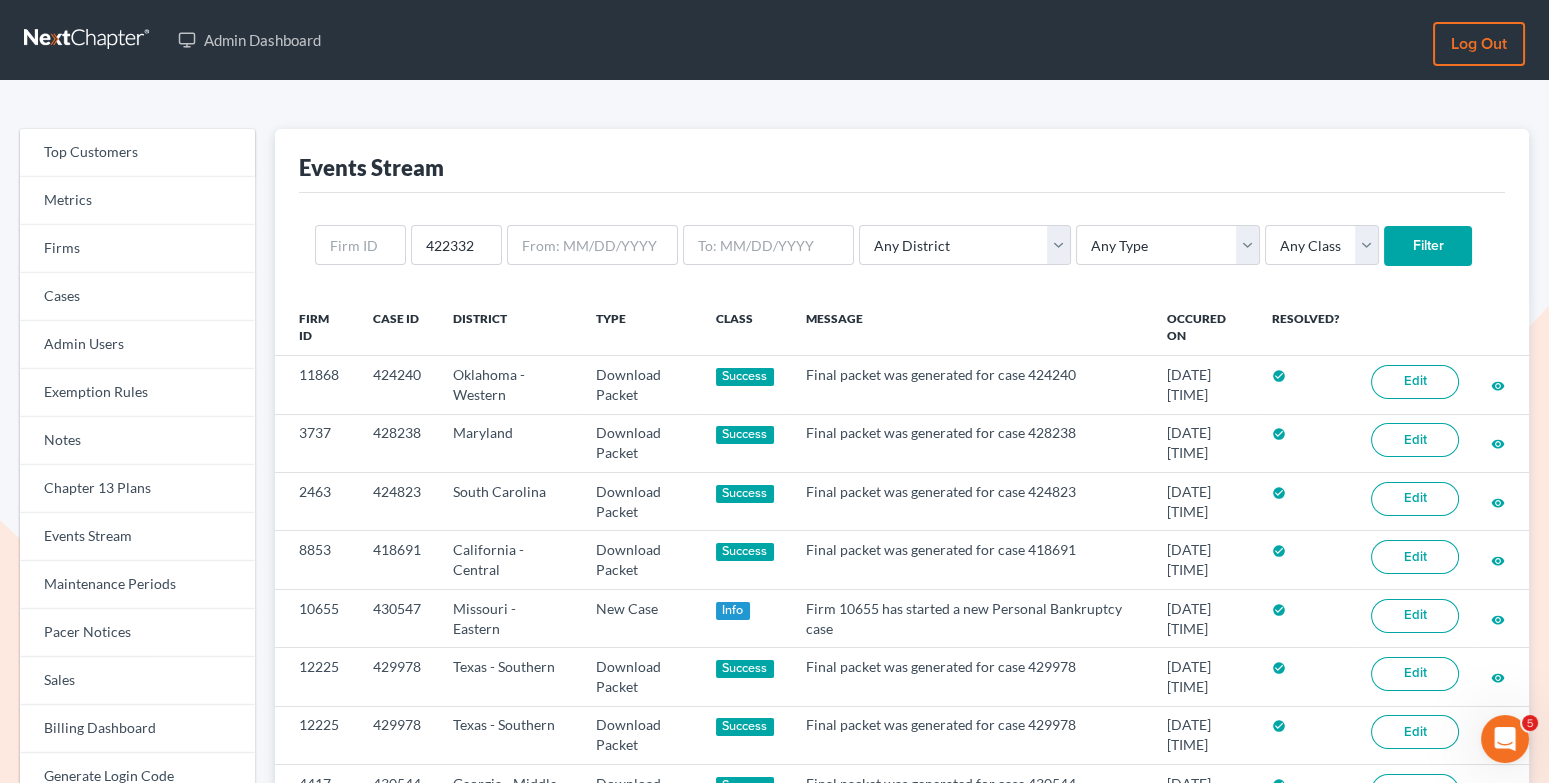 click on "Filter" at bounding box center [1428, 246] 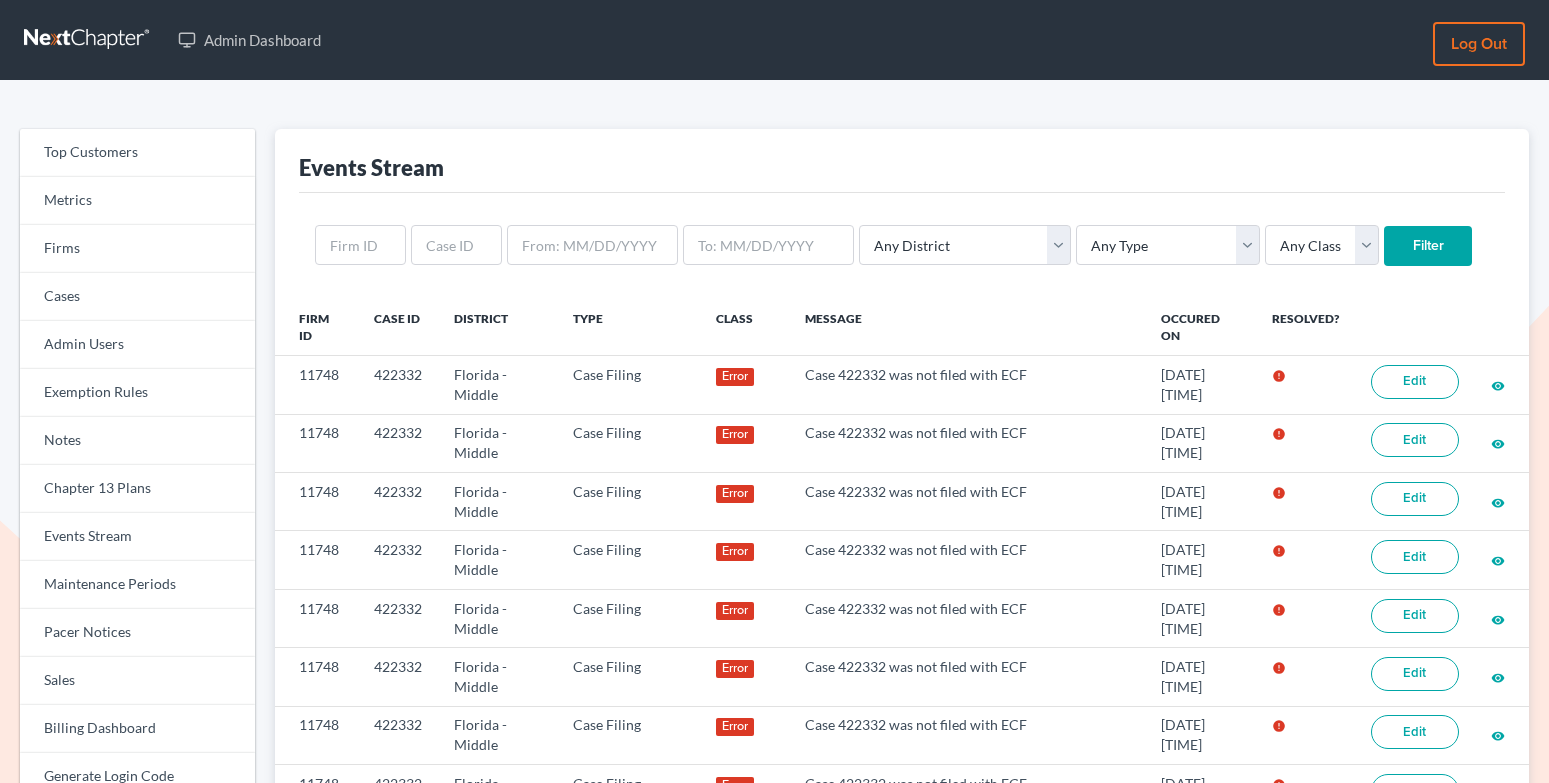scroll, scrollTop: 0, scrollLeft: 0, axis: both 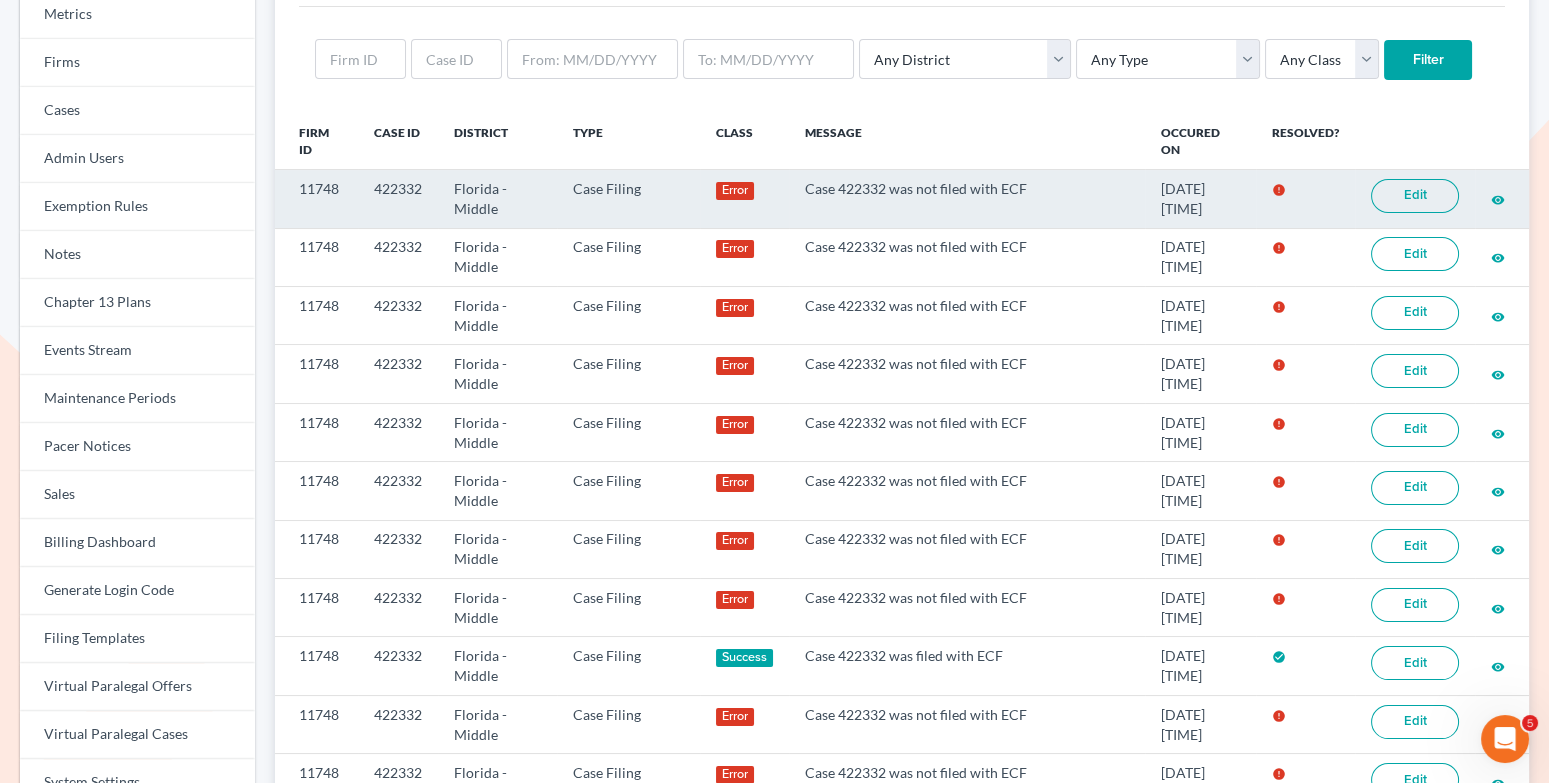 click on "Edit" at bounding box center (1415, 196) 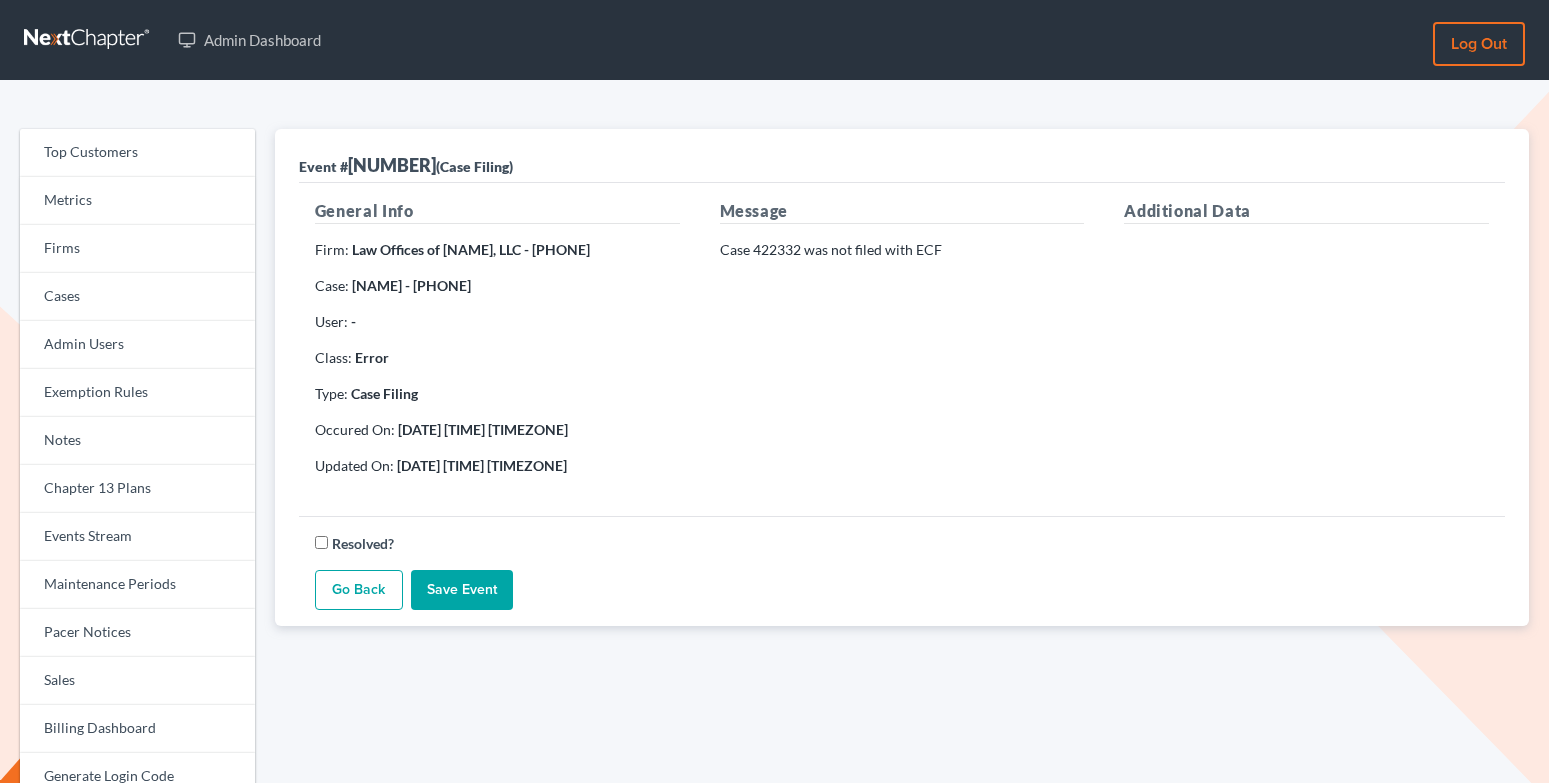 scroll, scrollTop: 0, scrollLeft: 0, axis: both 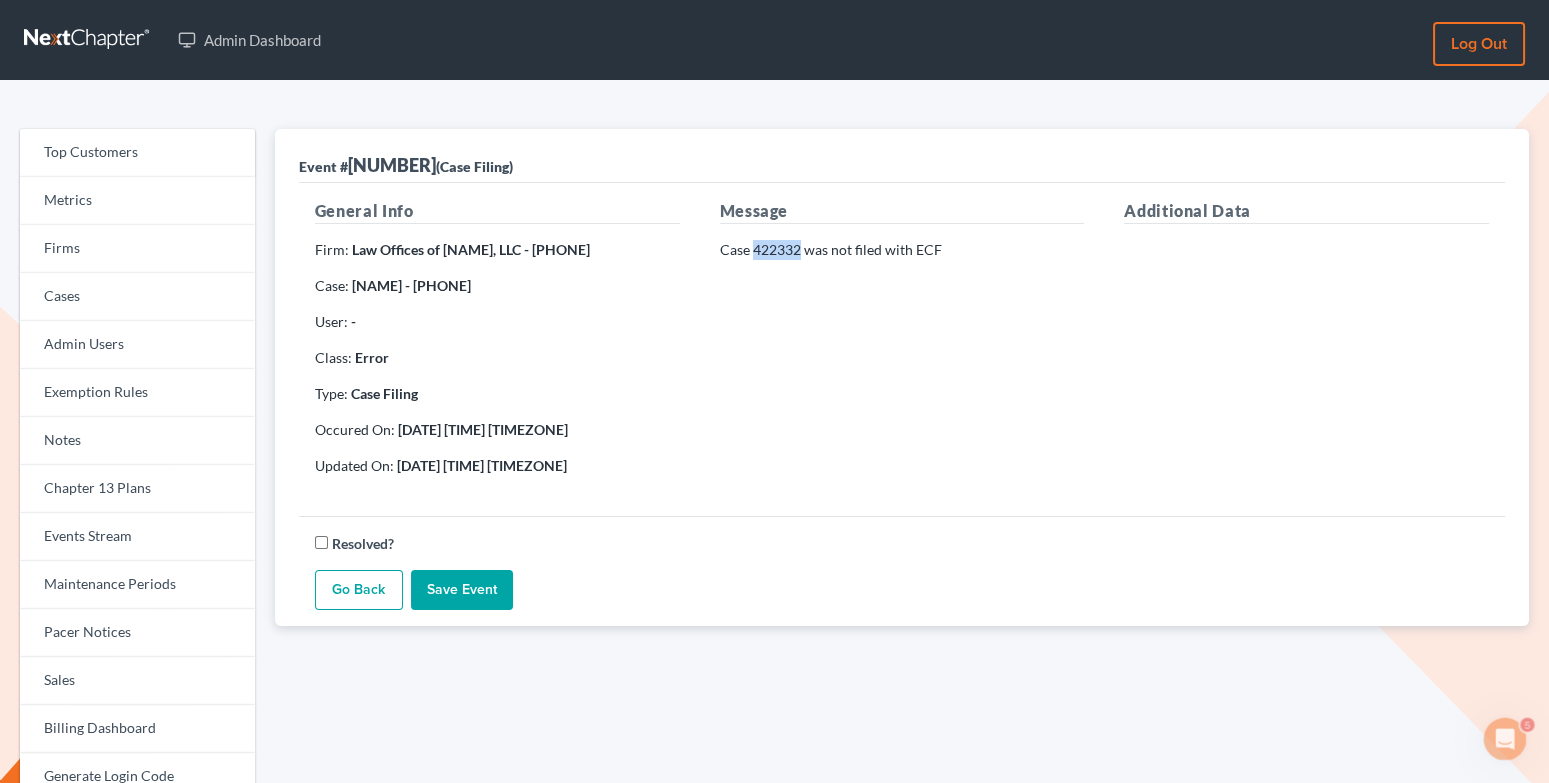 drag, startPoint x: 798, startPoint y: 247, endPoint x: 754, endPoint y: 247, distance: 44 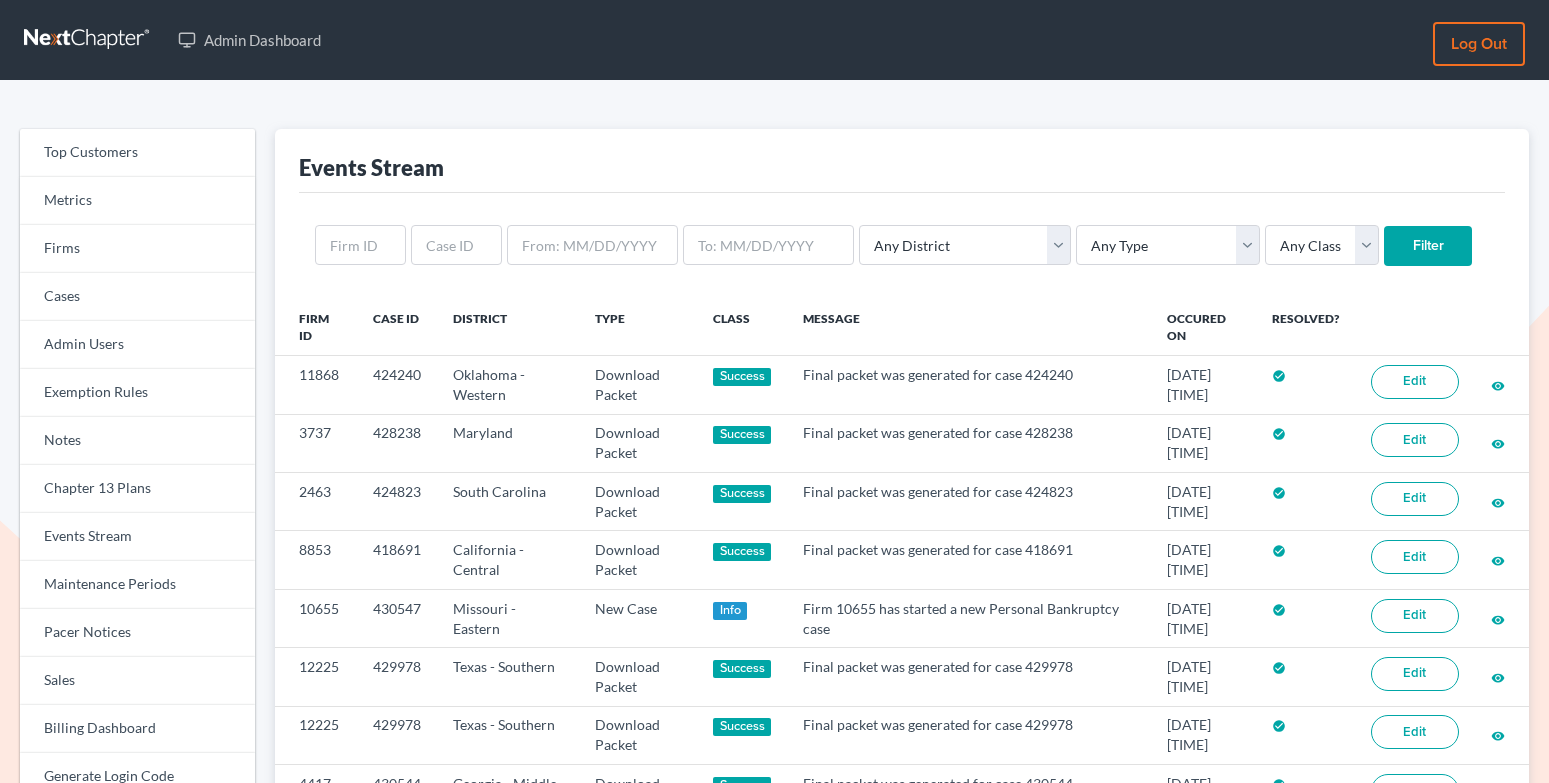 scroll, scrollTop: 0, scrollLeft: 0, axis: both 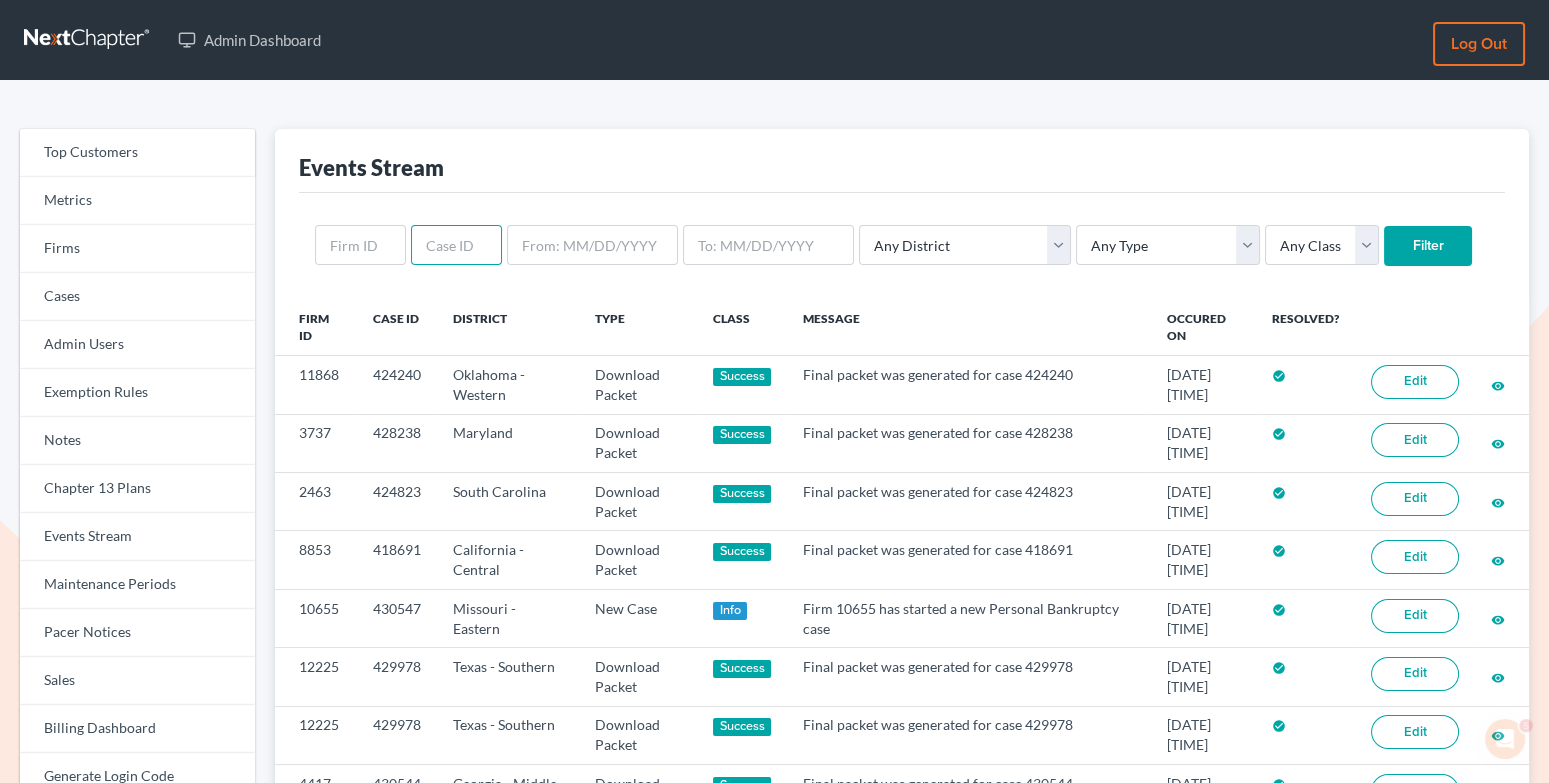 click at bounding box center (456, 245) 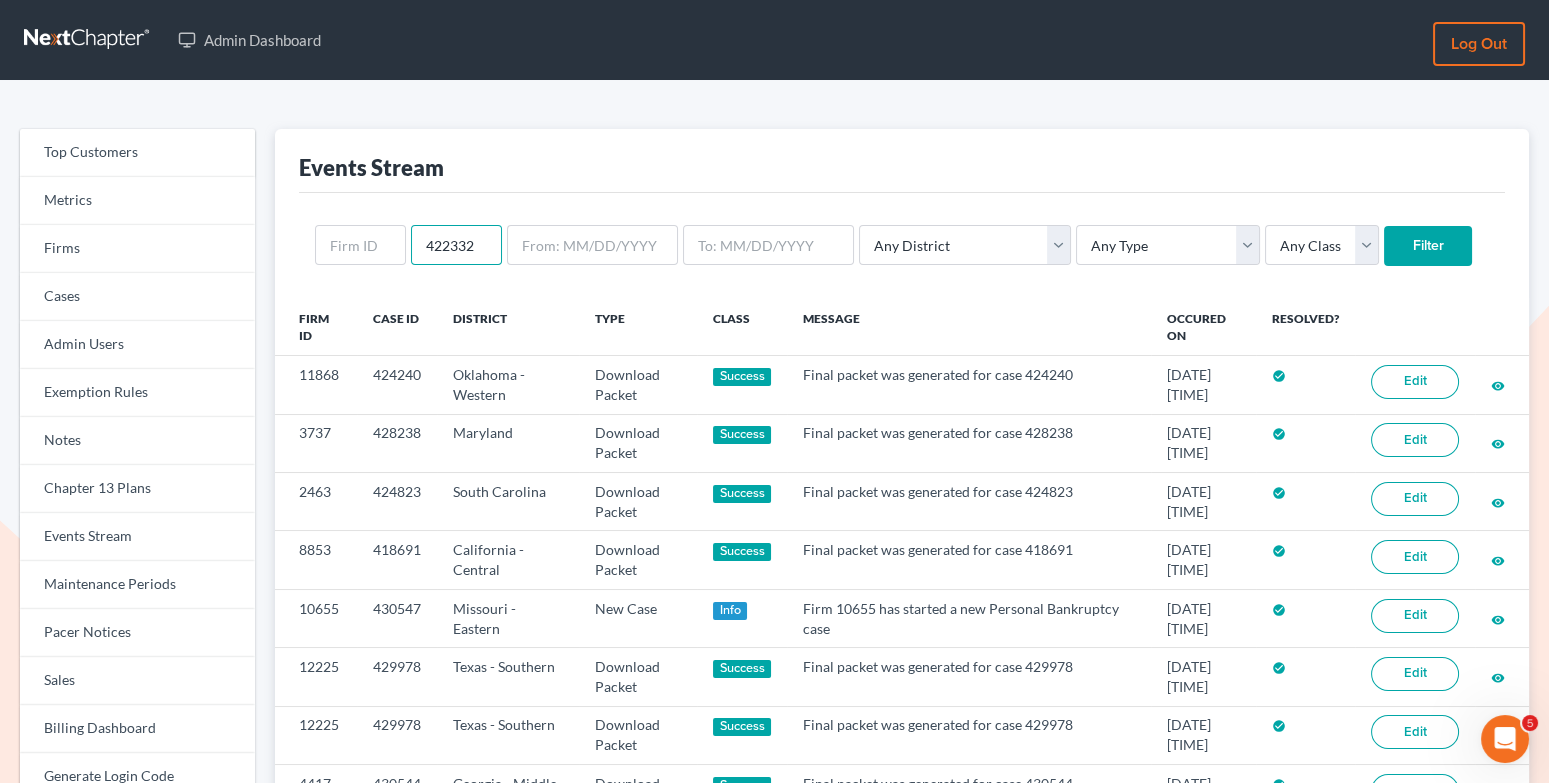 type on "422332" 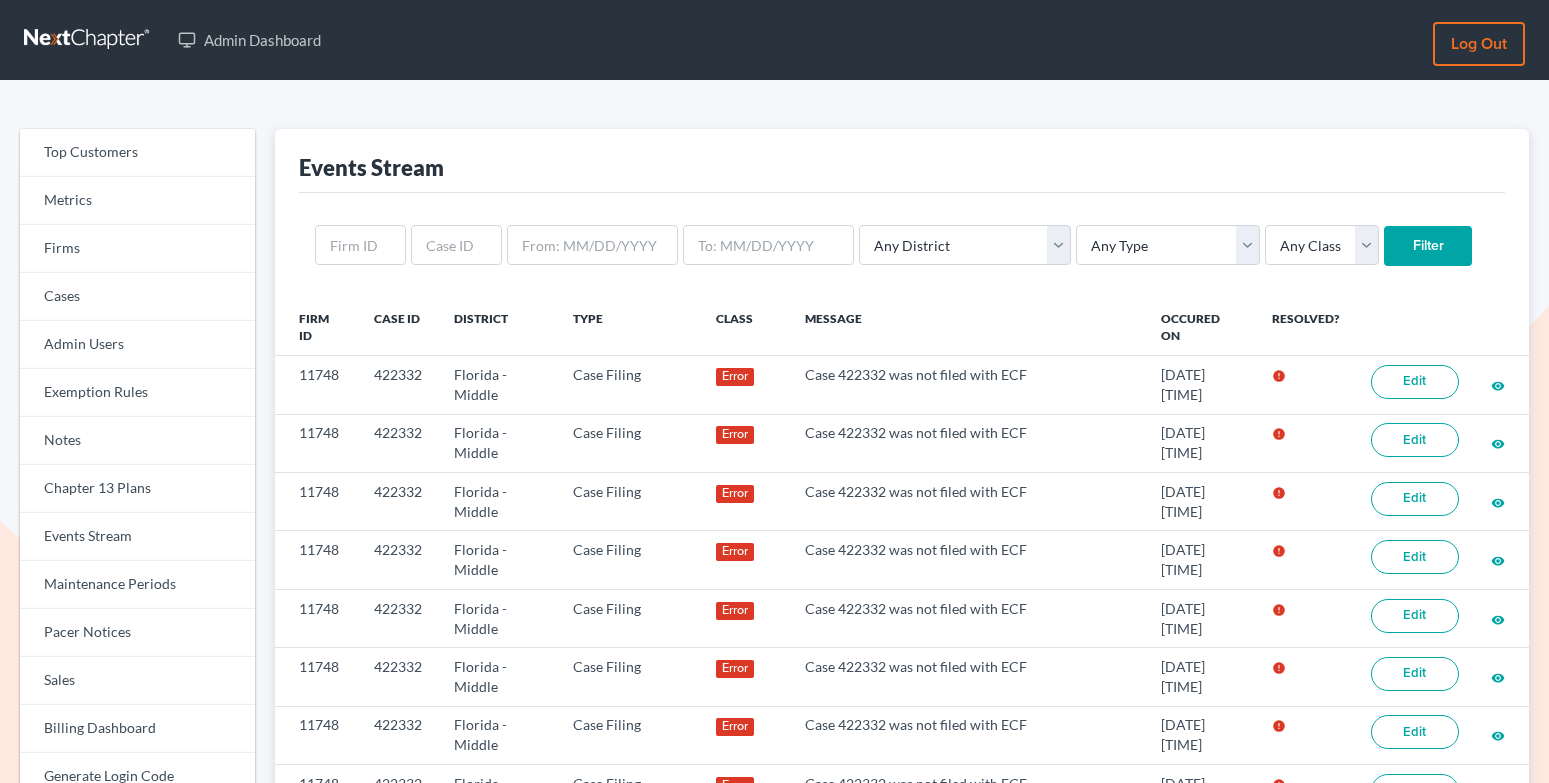 scroll, scrollTop: 186, scrollLeft: 0, axis: vertical 